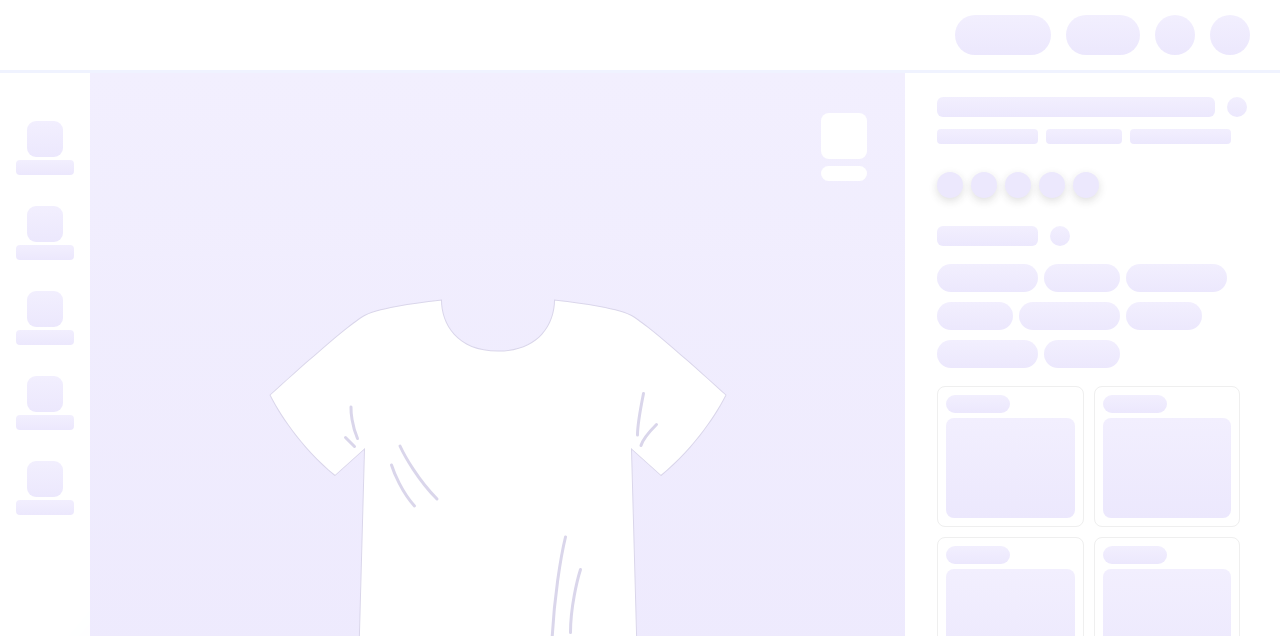scroll, scrollTop: 0, scrollLeft: 0, axis: both 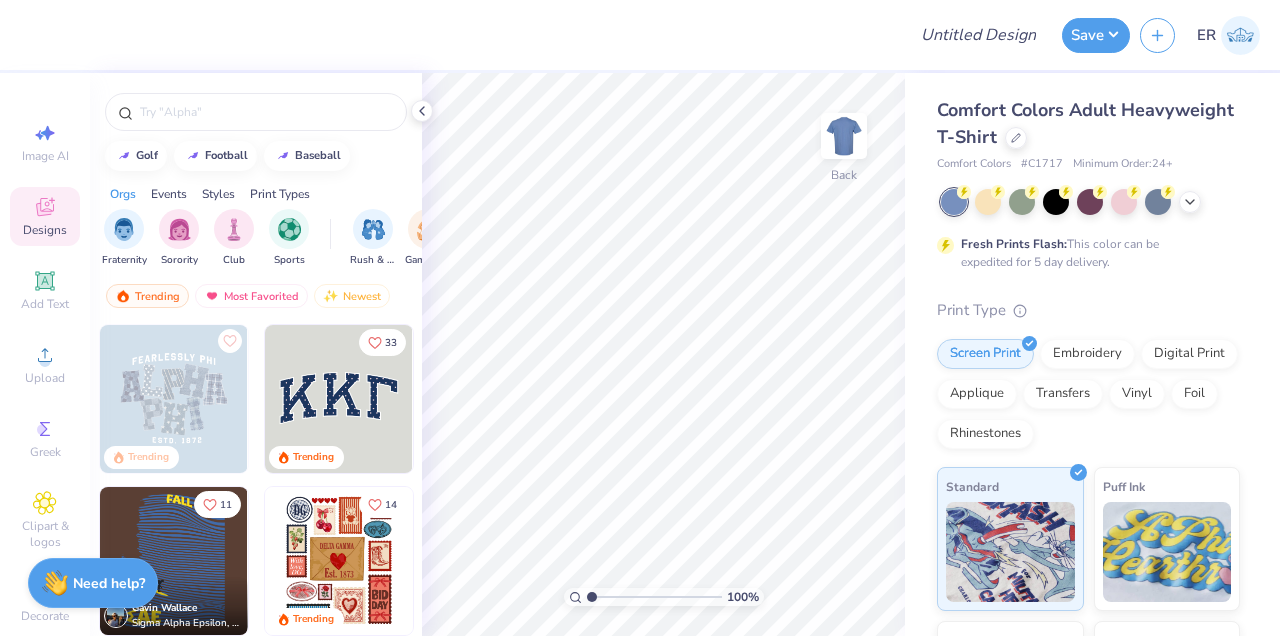 click at bounding box center (256, 107) 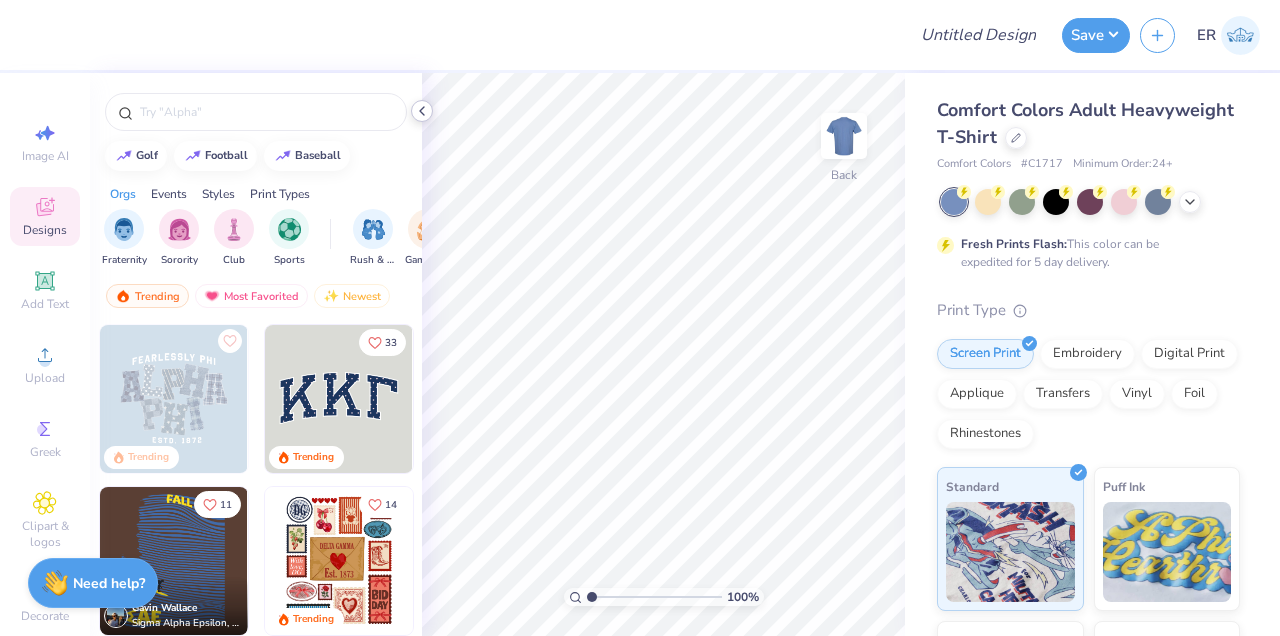 click 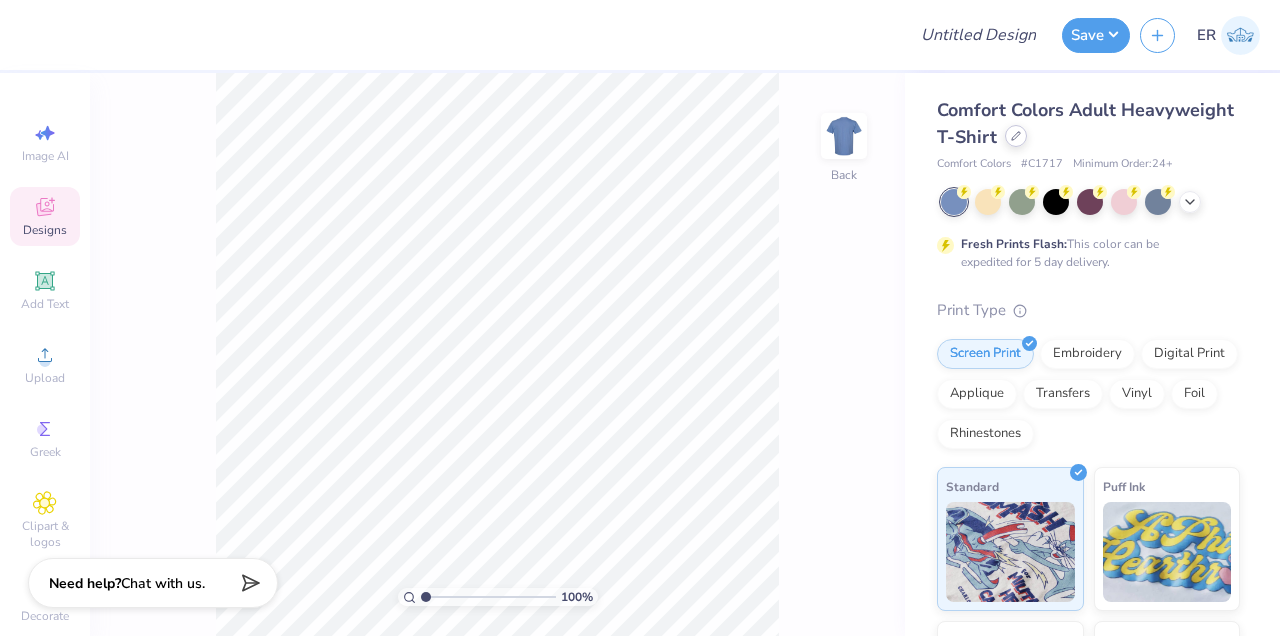 click 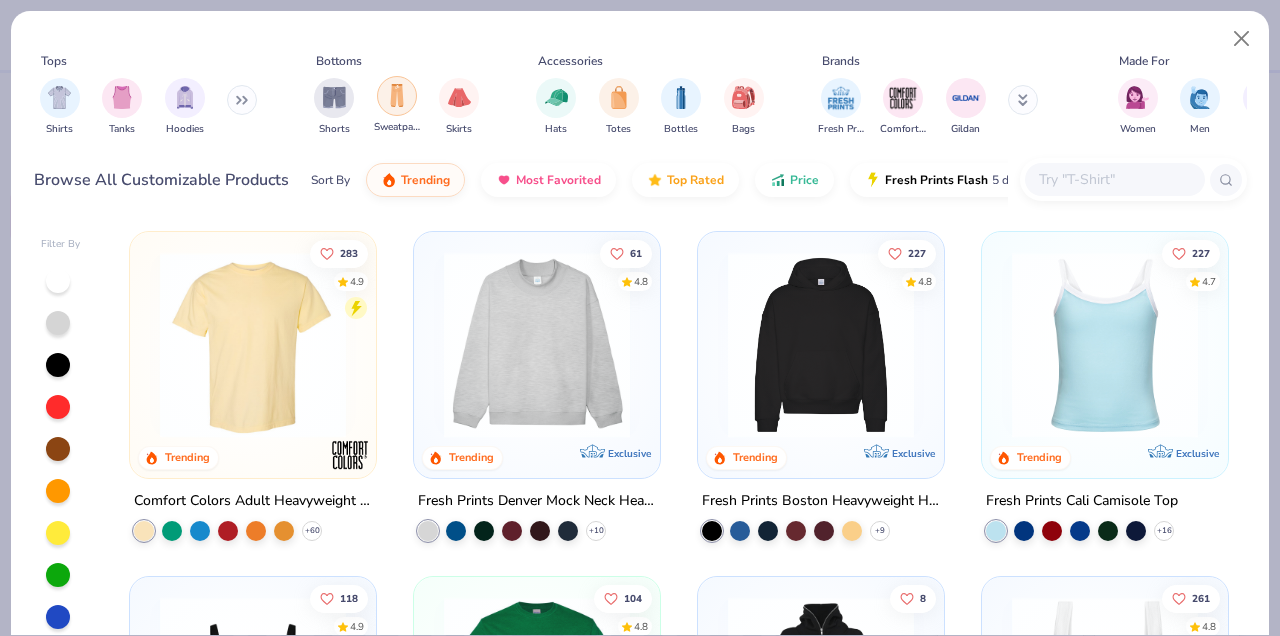 click at bounding box center [397, 95] 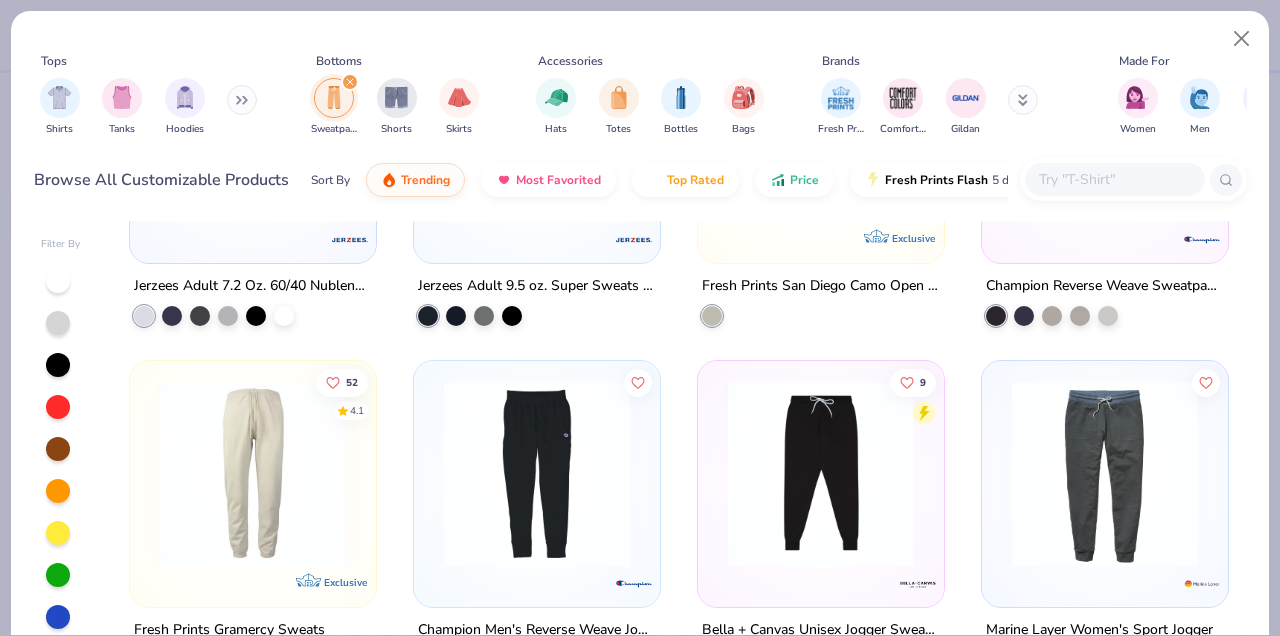 scroll, scrollTop: 925, scrollLeft: 0, axis: vertical 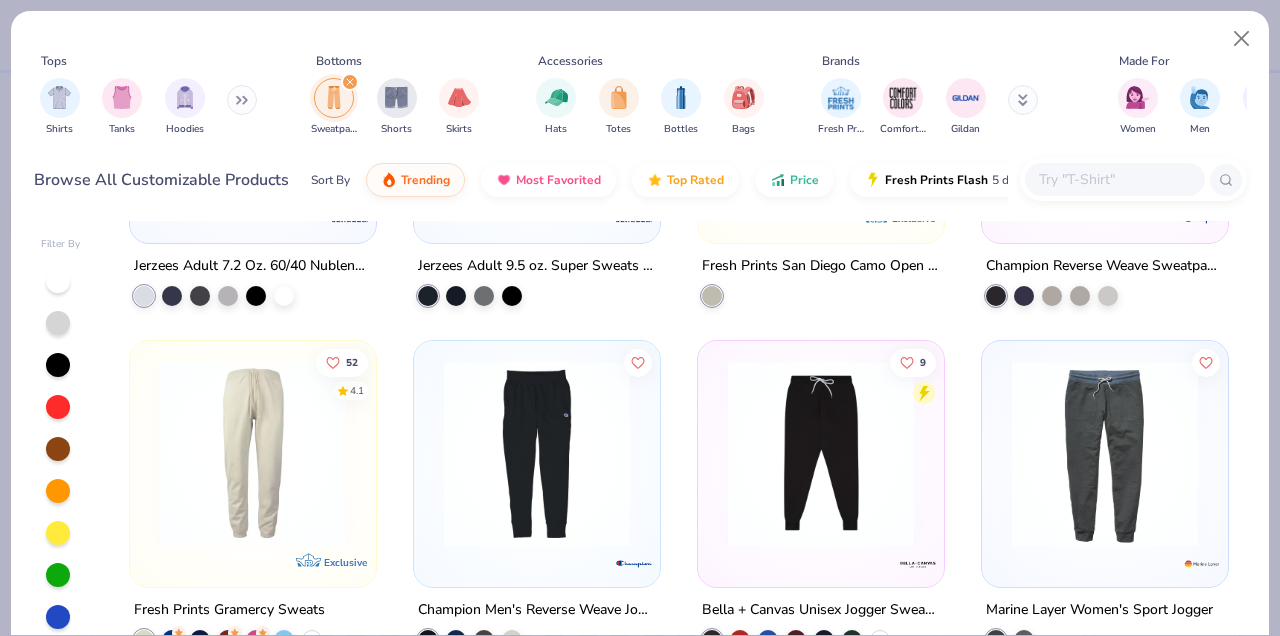 click 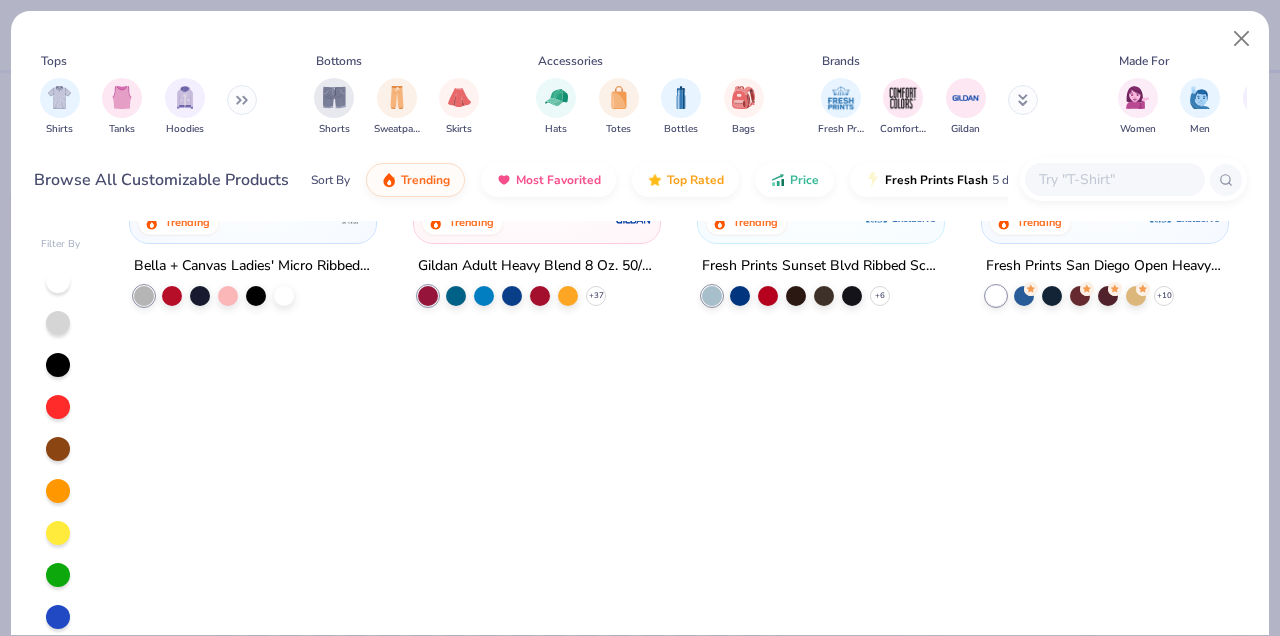 scroll, scrollTop: 0, scrollLeft: 0, axis: both 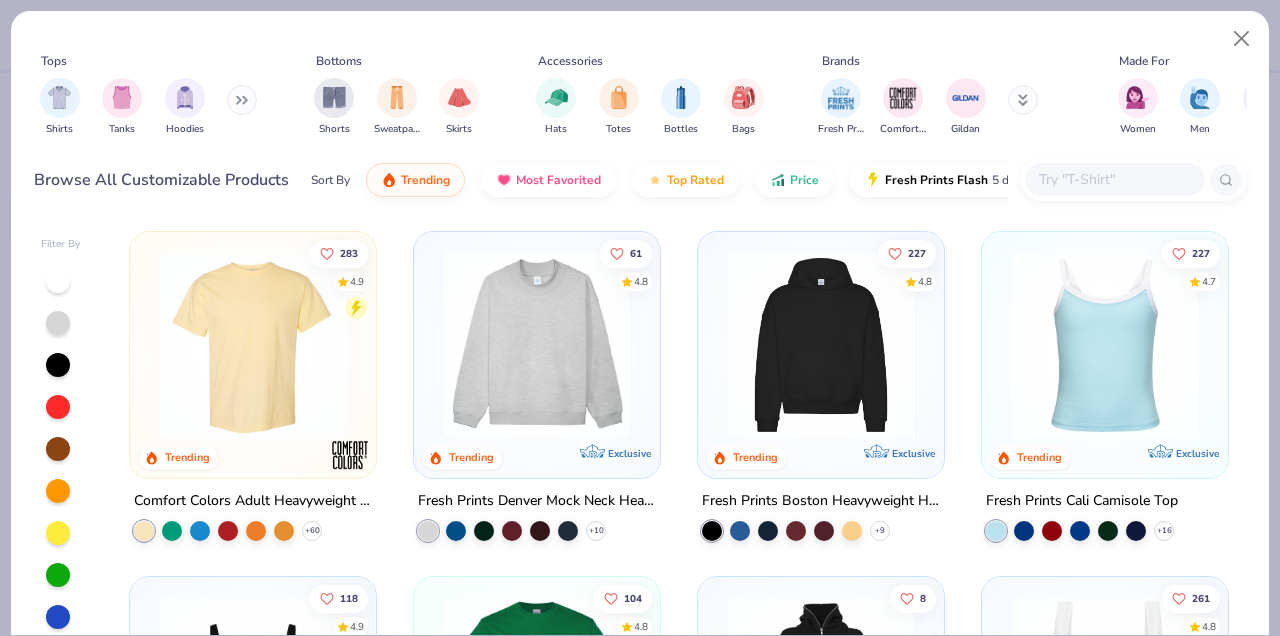 click at bounding box center (1023, 100) 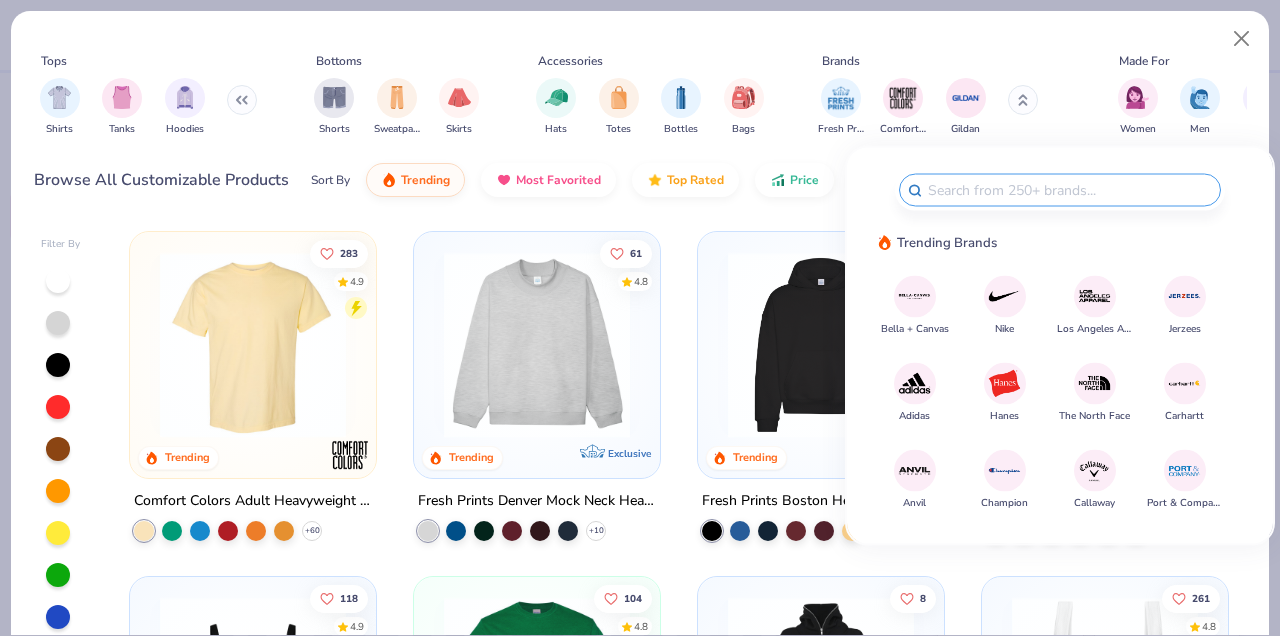 click on "Nike" at bounding box center (1004, 328) 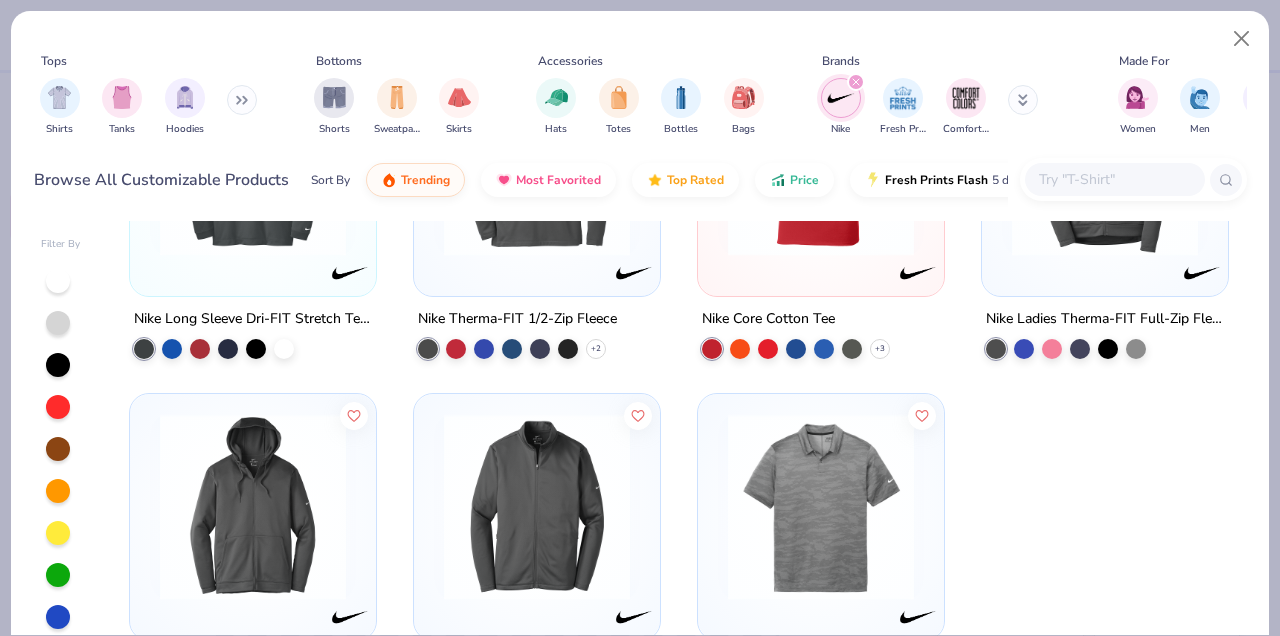 scroll, scrollTop: 5012, scrollLeft: 0, axis: vertical 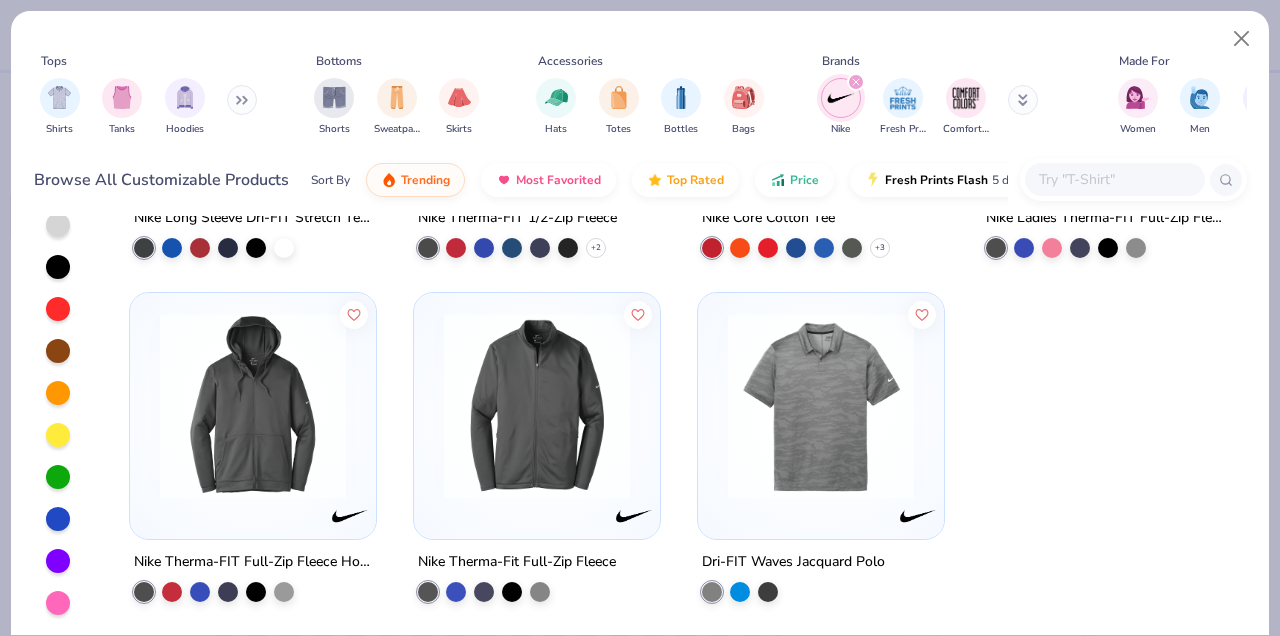 click at bounding box center (1114, 179) 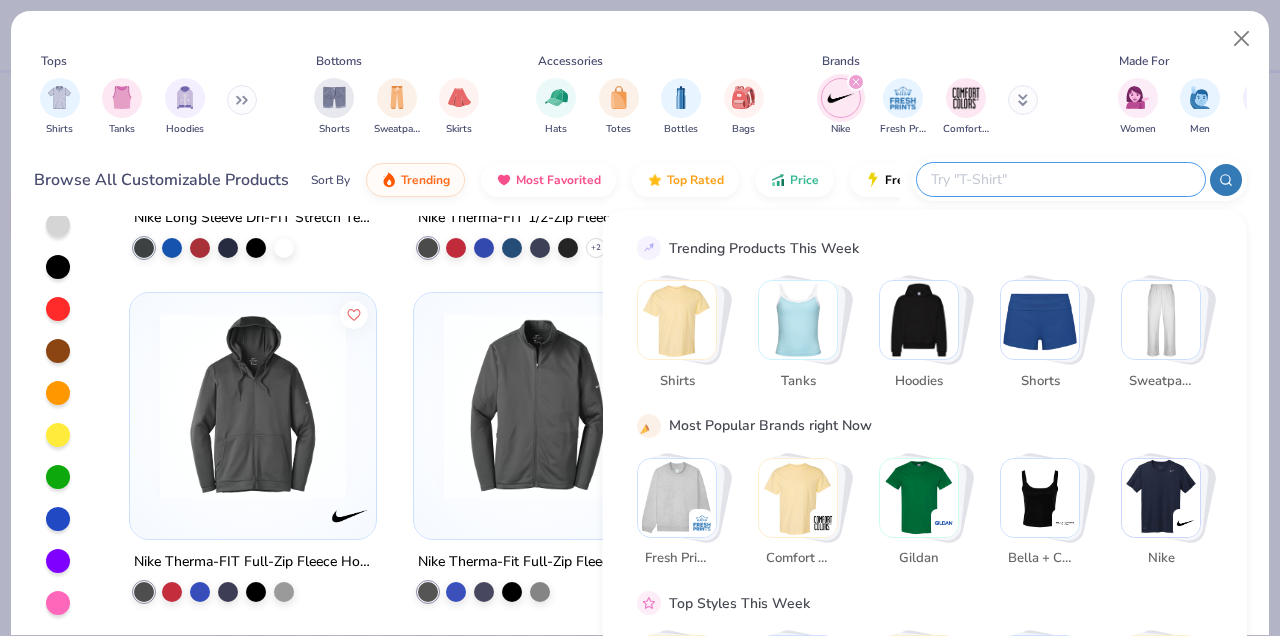 paste on "NKHM8045Coming" 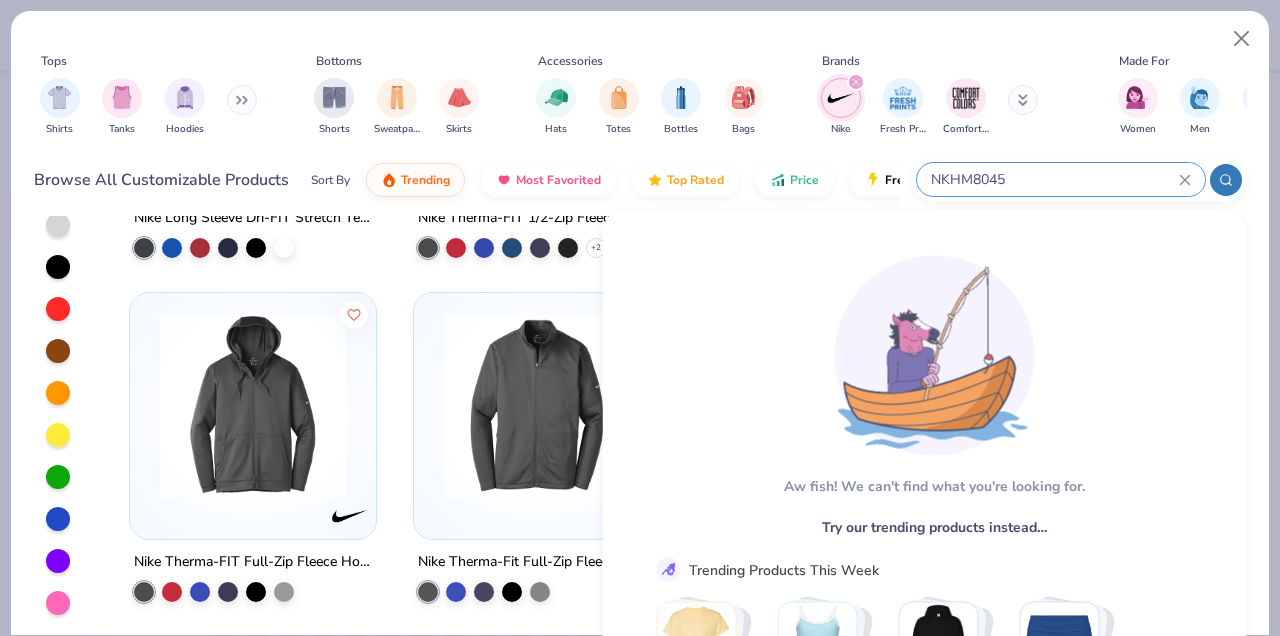 type on "NKHM8045" 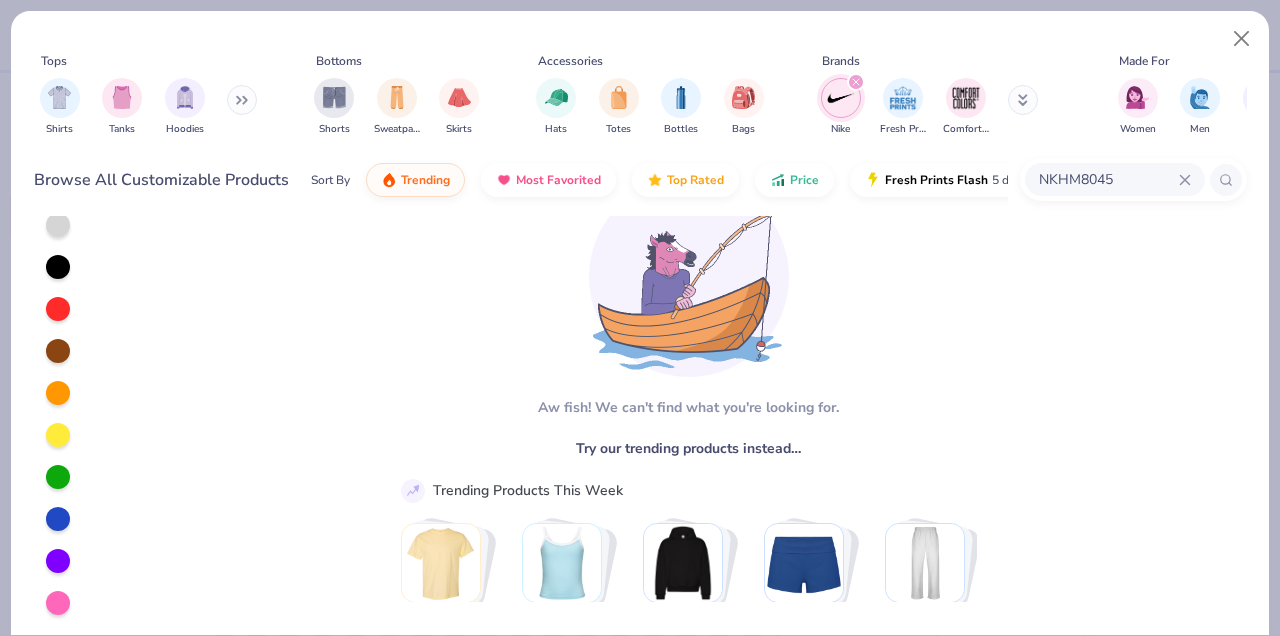scroll, scrollTop: 54, scrollLeft: 0, axis: vertical 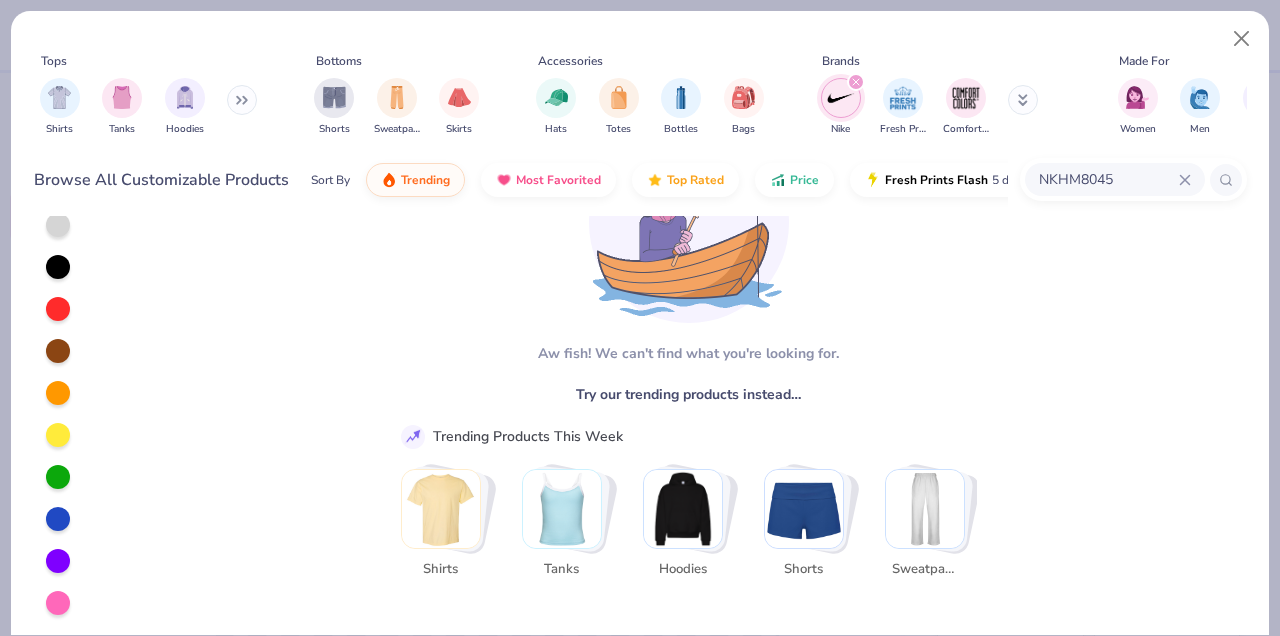 click 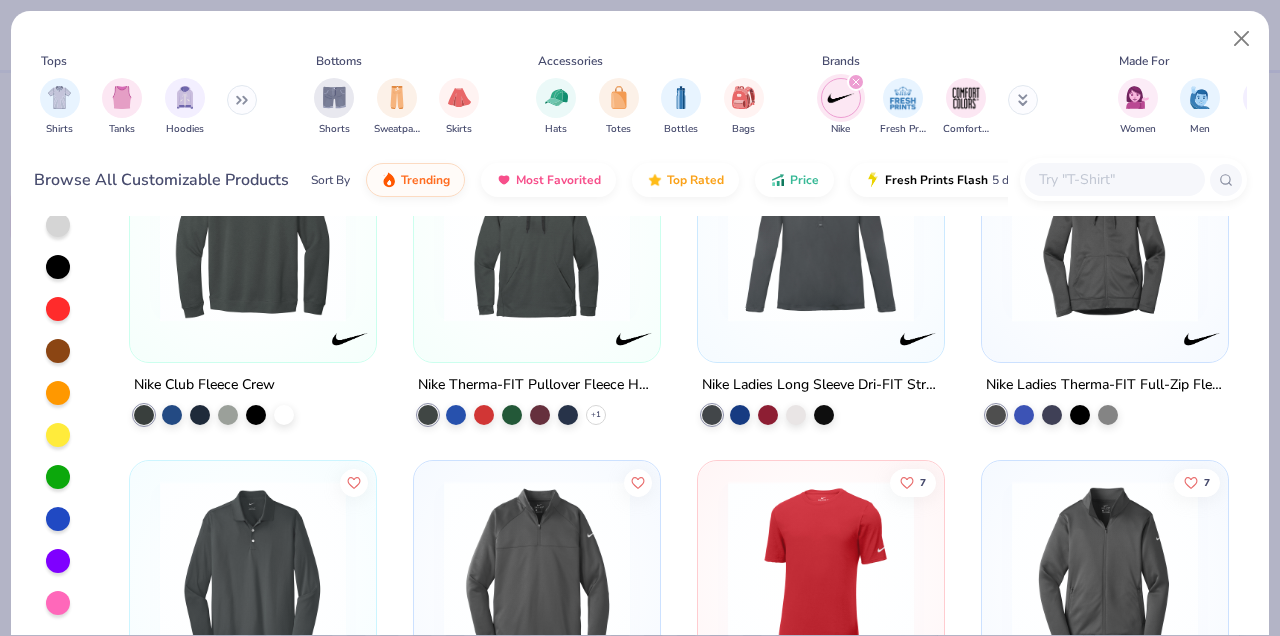 scroll, scrollTop: 4498, scrollLeft: 0, axis: vertical 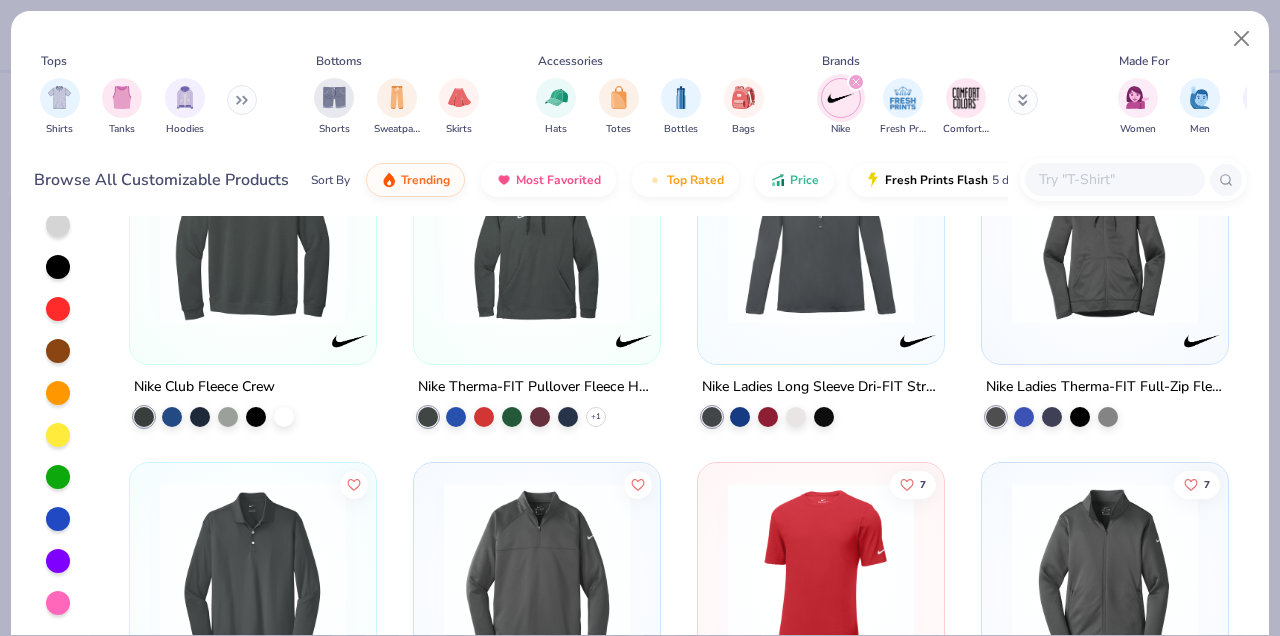 click at bounding box center (253, 231) 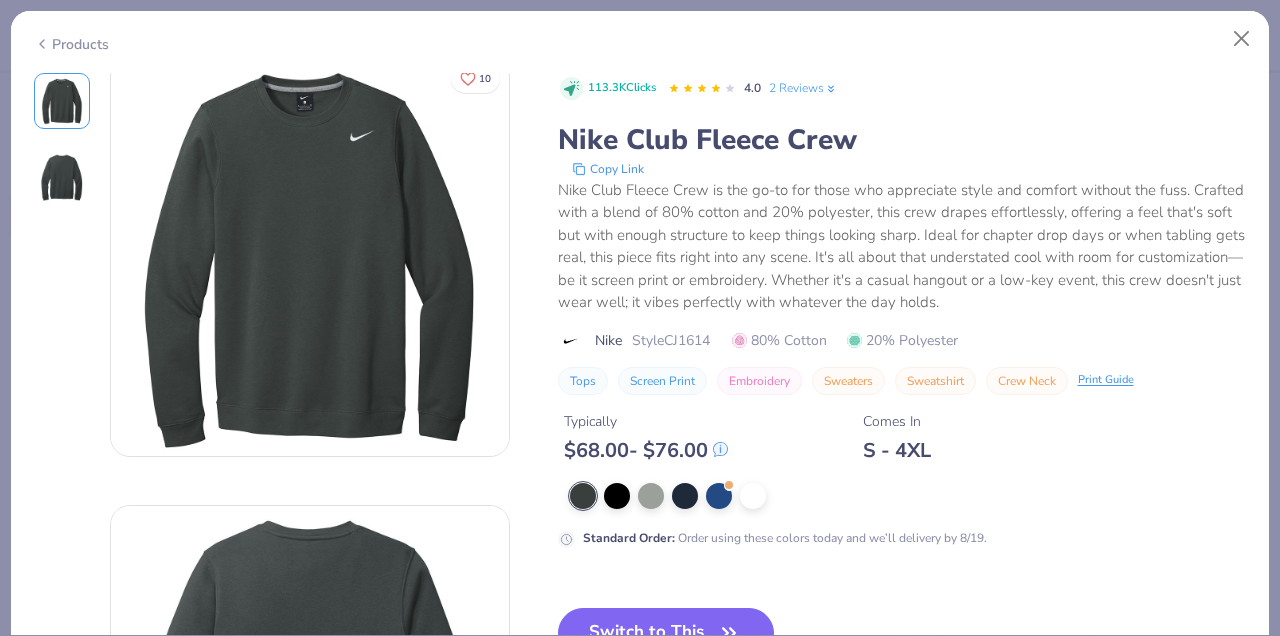 scroll, scrollTop: 0, scrollLeft: 0, axis: both 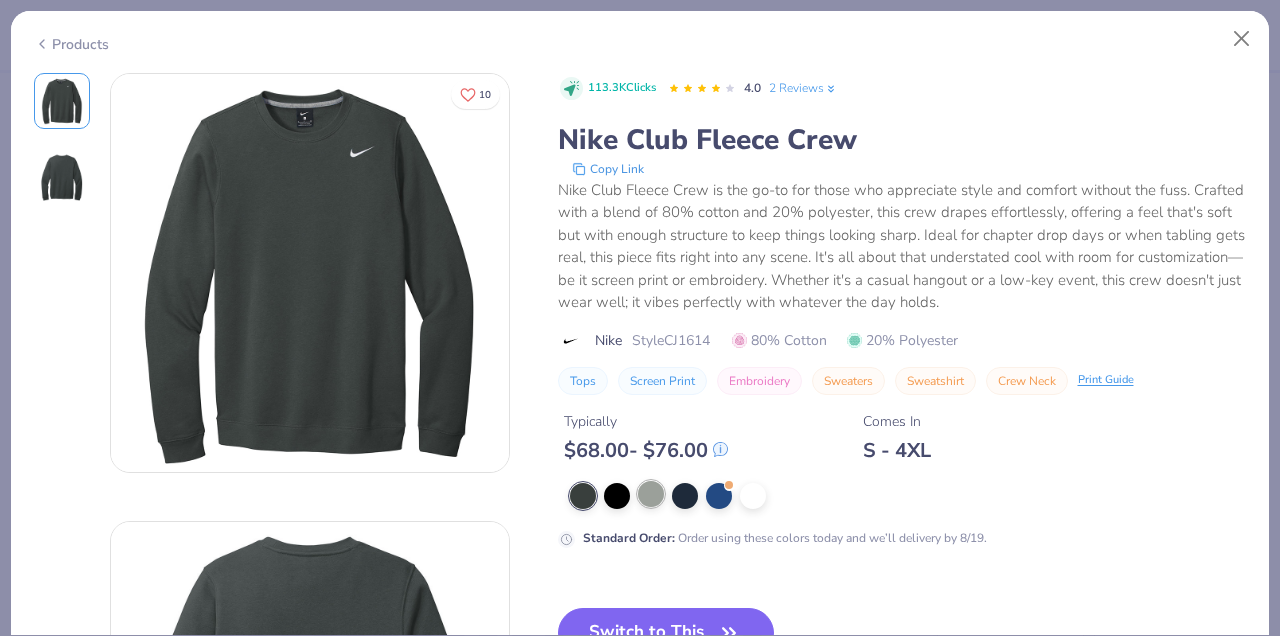 click at bounding box center (651, 494) 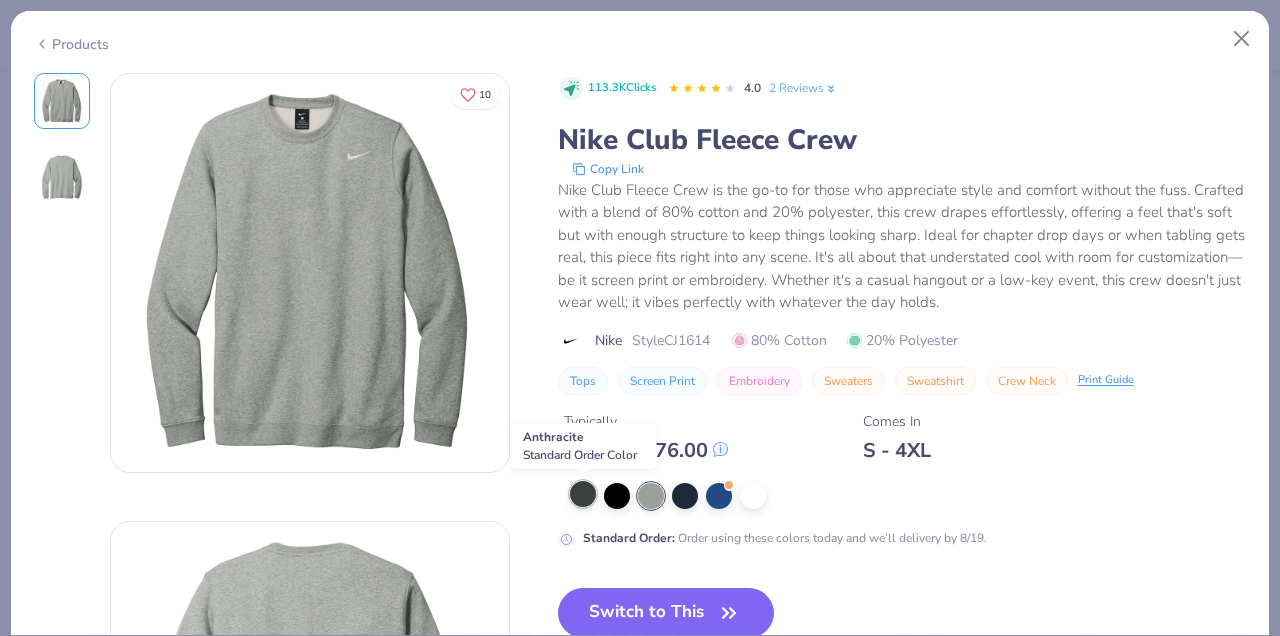 click at bounding box center [583, 494] 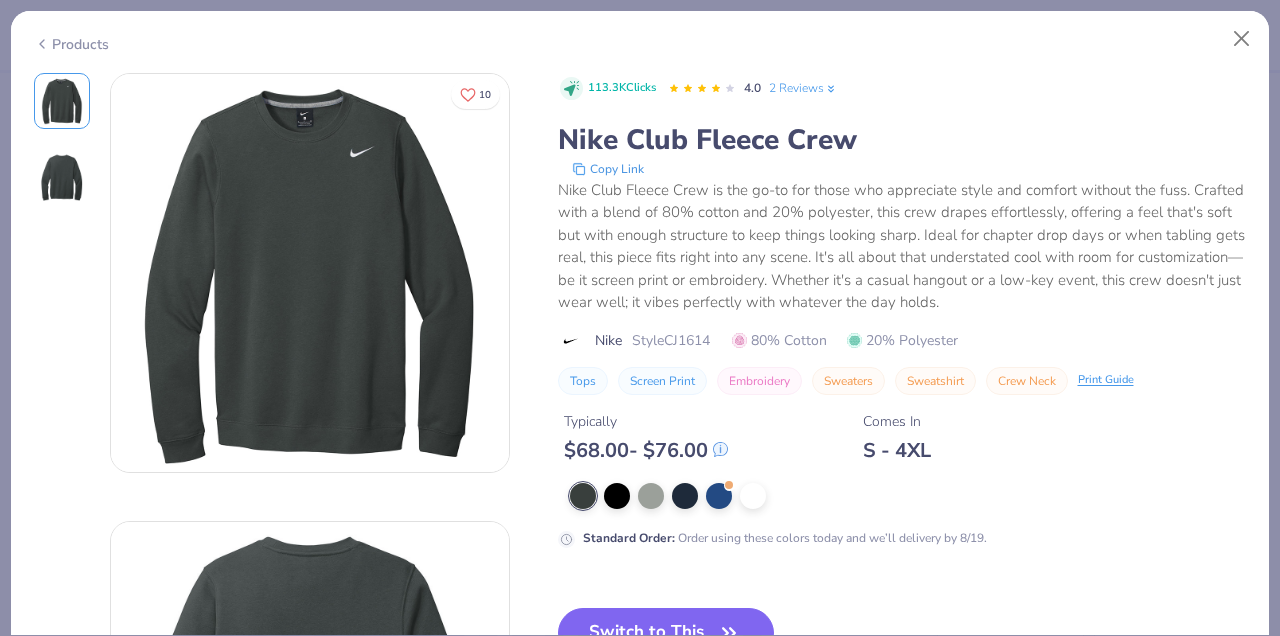 click on "Copy Link" at bounding box center [608, 169] 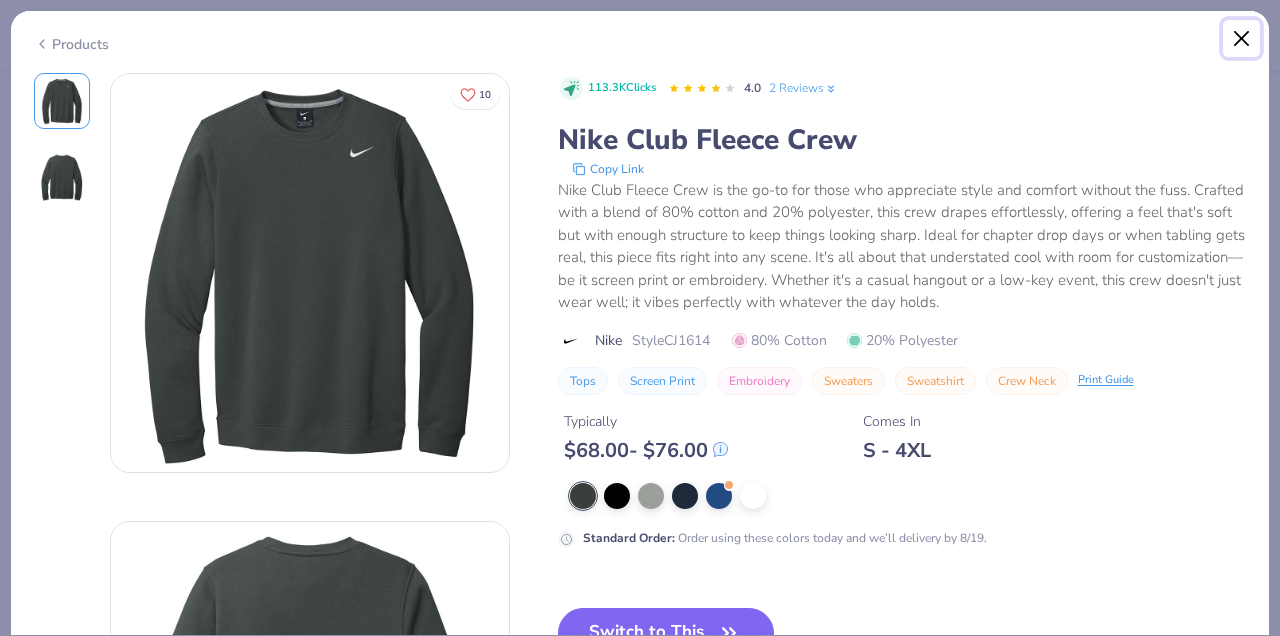 click at bounding box center [1242, 39] 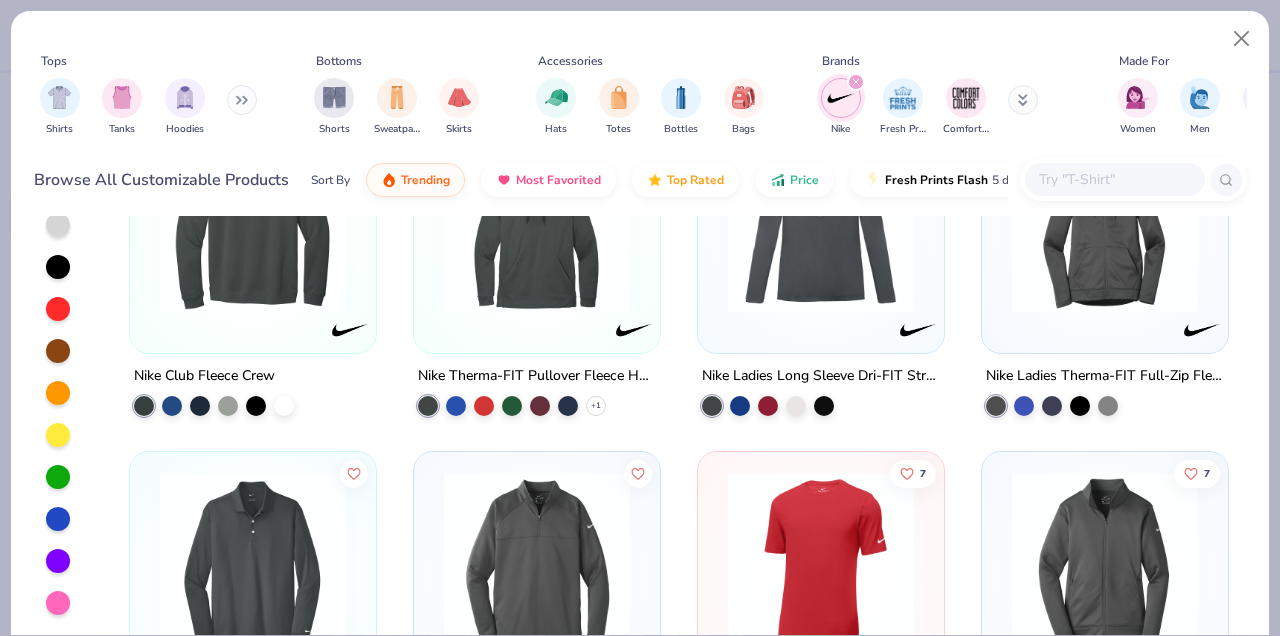 scroll, scrollTop: 4510, scrollLeft: 0, axis: vertical 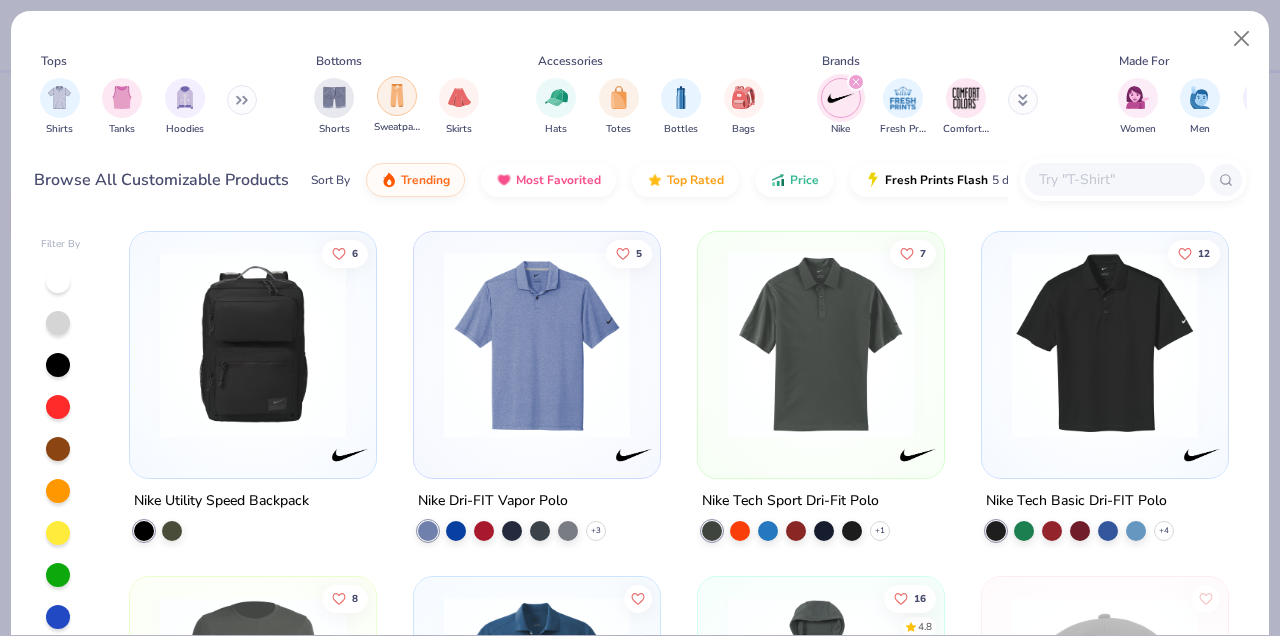 click at bounding box center [397, 95] 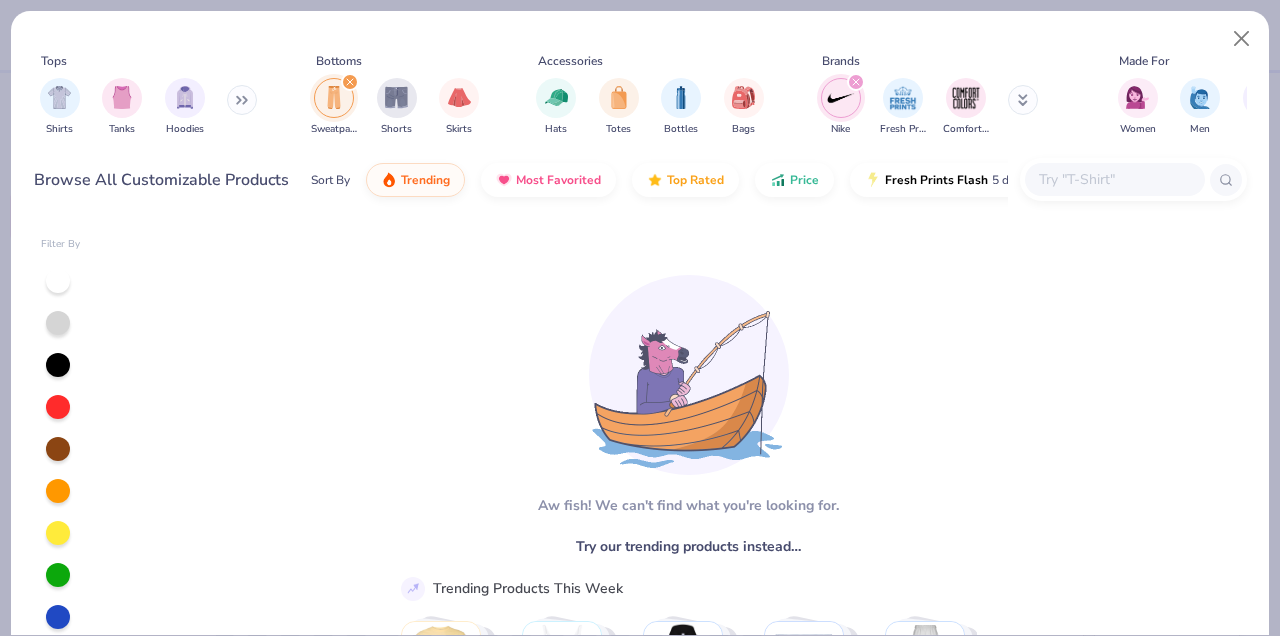 click 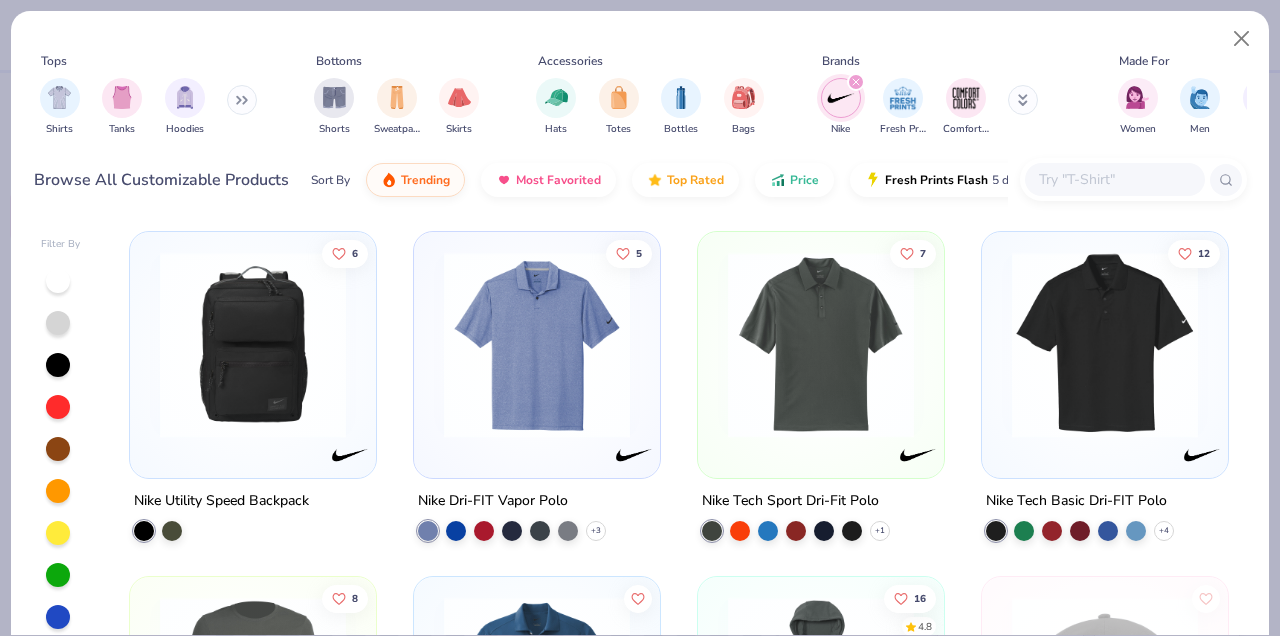 click on "Nike Fresh Prints Comfort Colors" at bounding box center [941, 107] 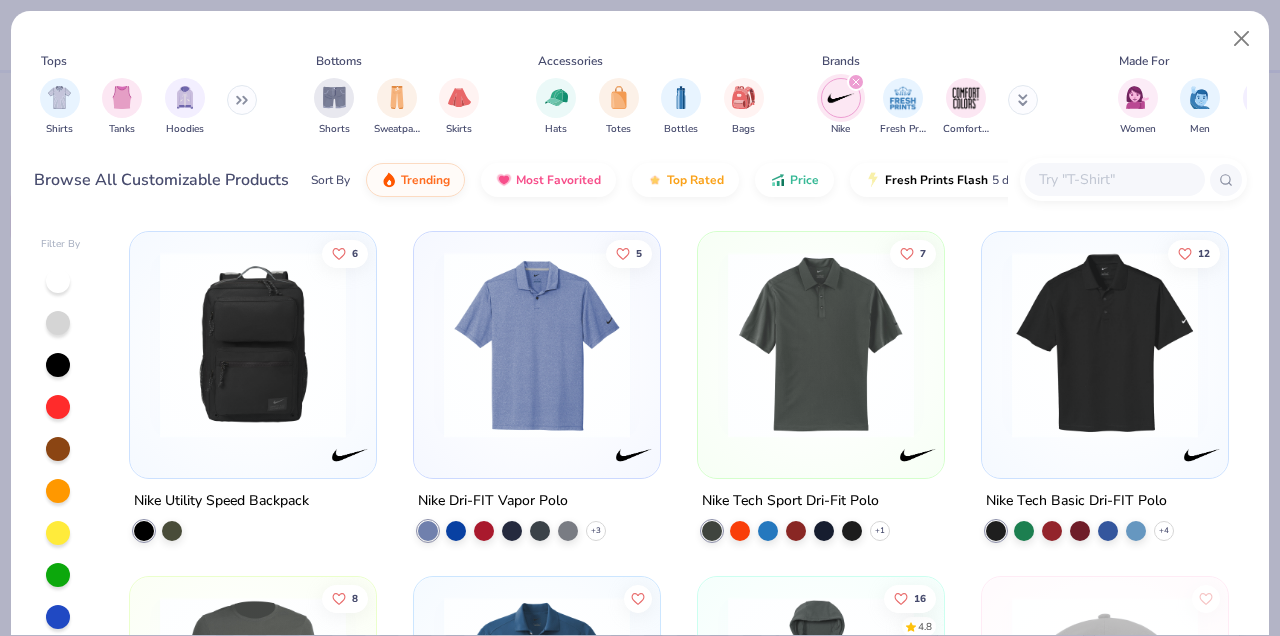 click at bounding box center [856, 82] 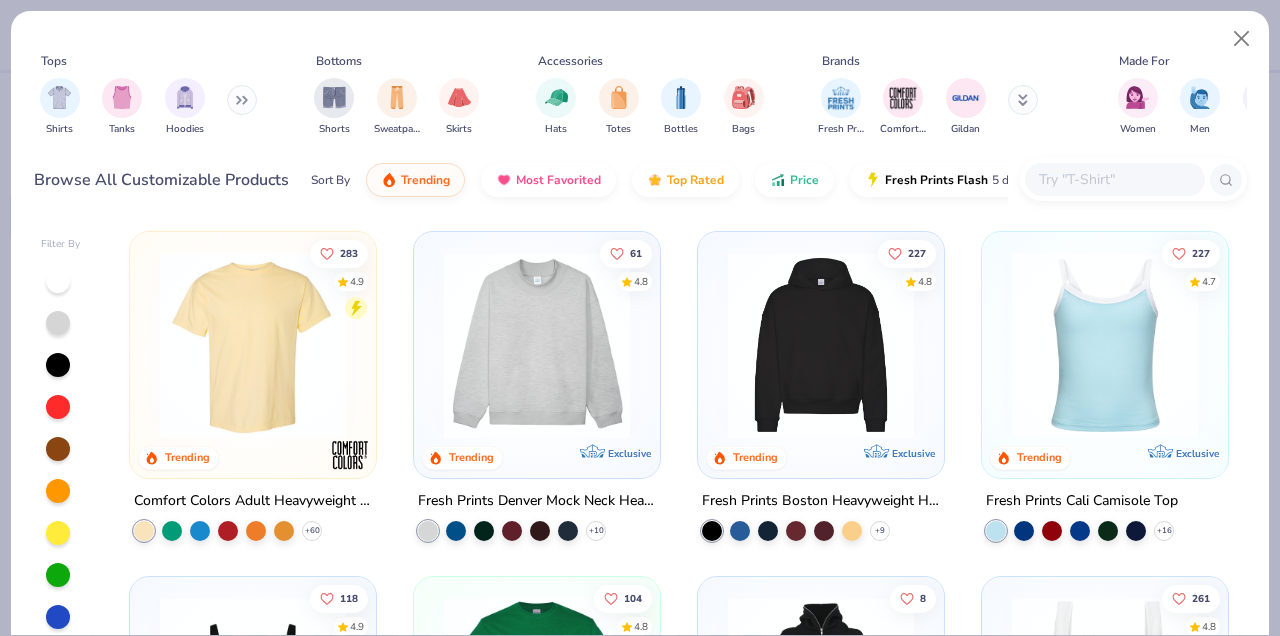 click at bounding box center (1114, 179) 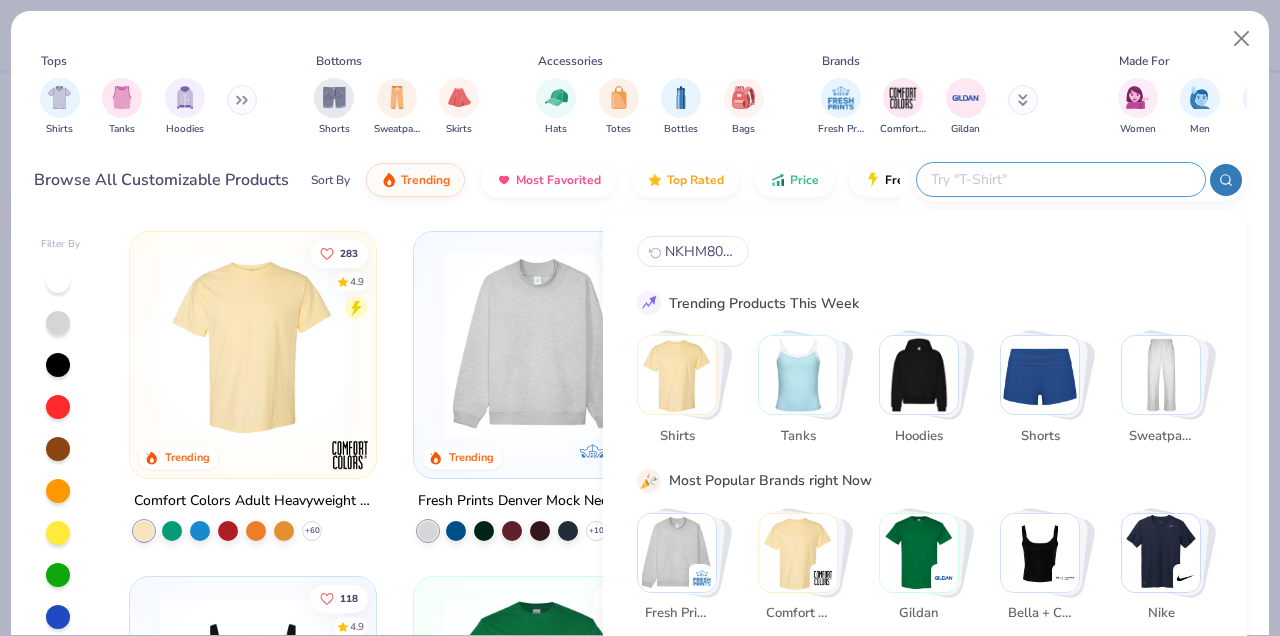 paste on "NKHM8045" 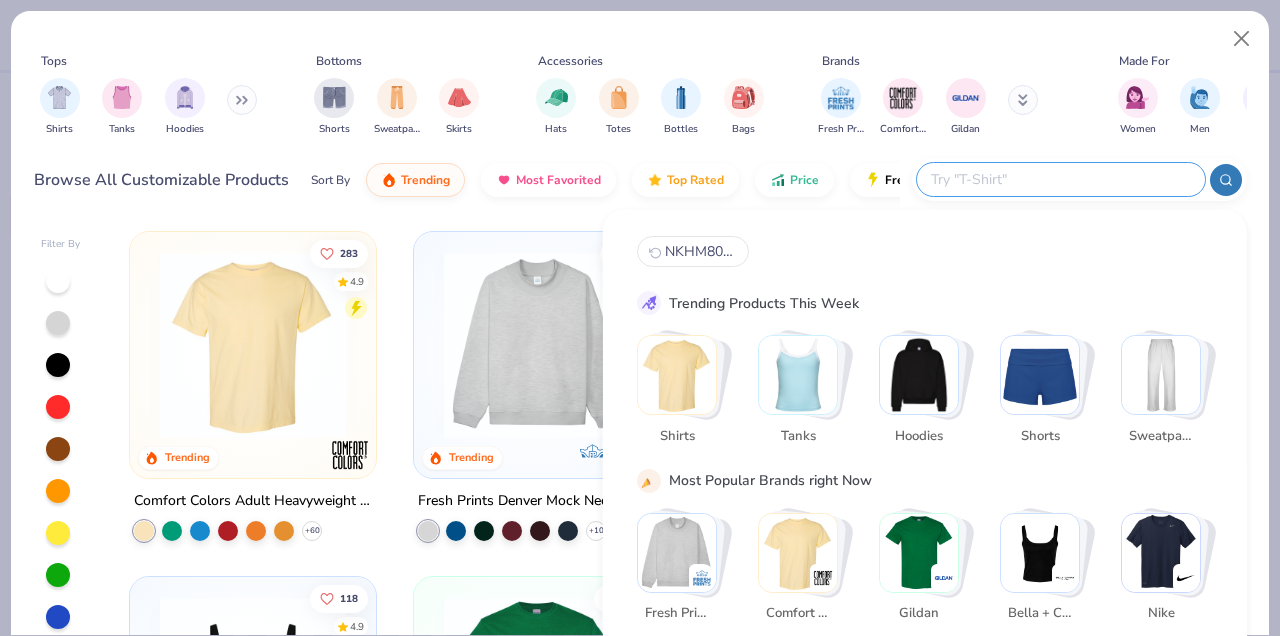 type on "NKHM8045" 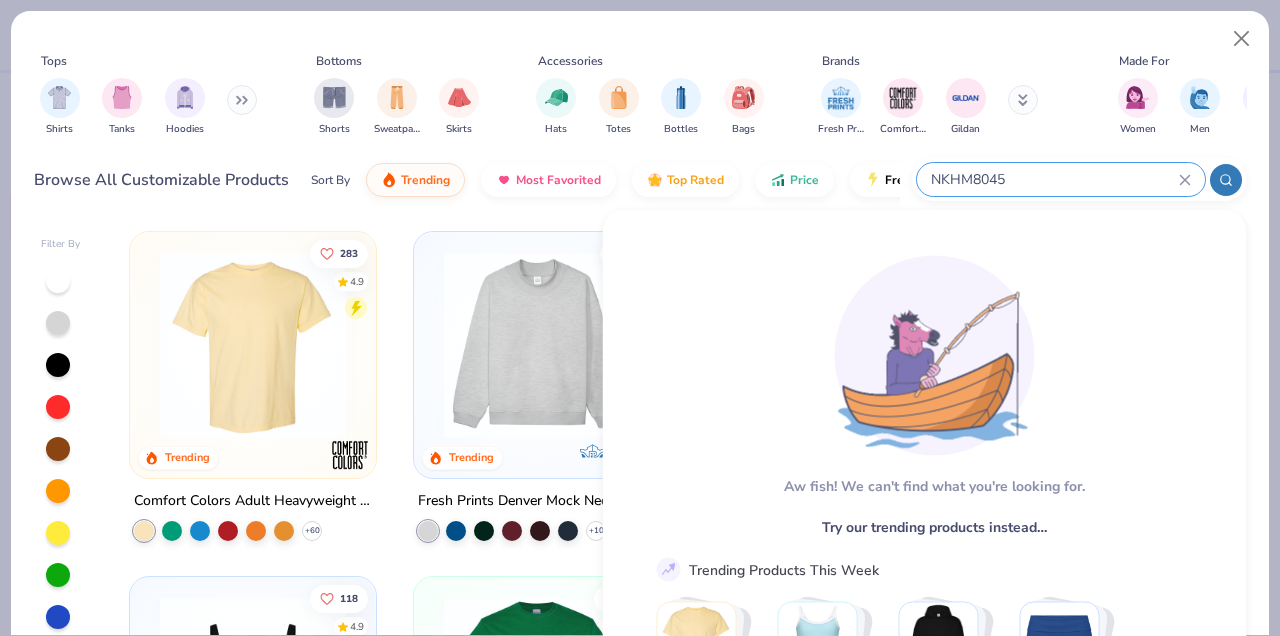 click on "NKHM8045" at bounding box center [1061, 179] 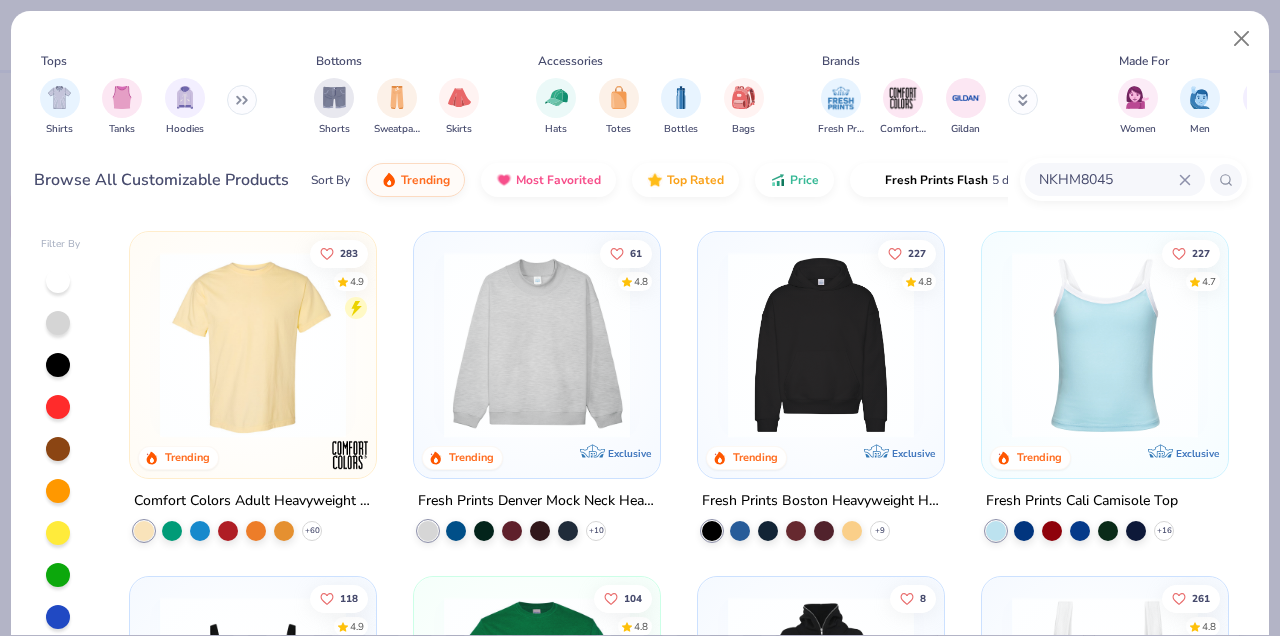 click 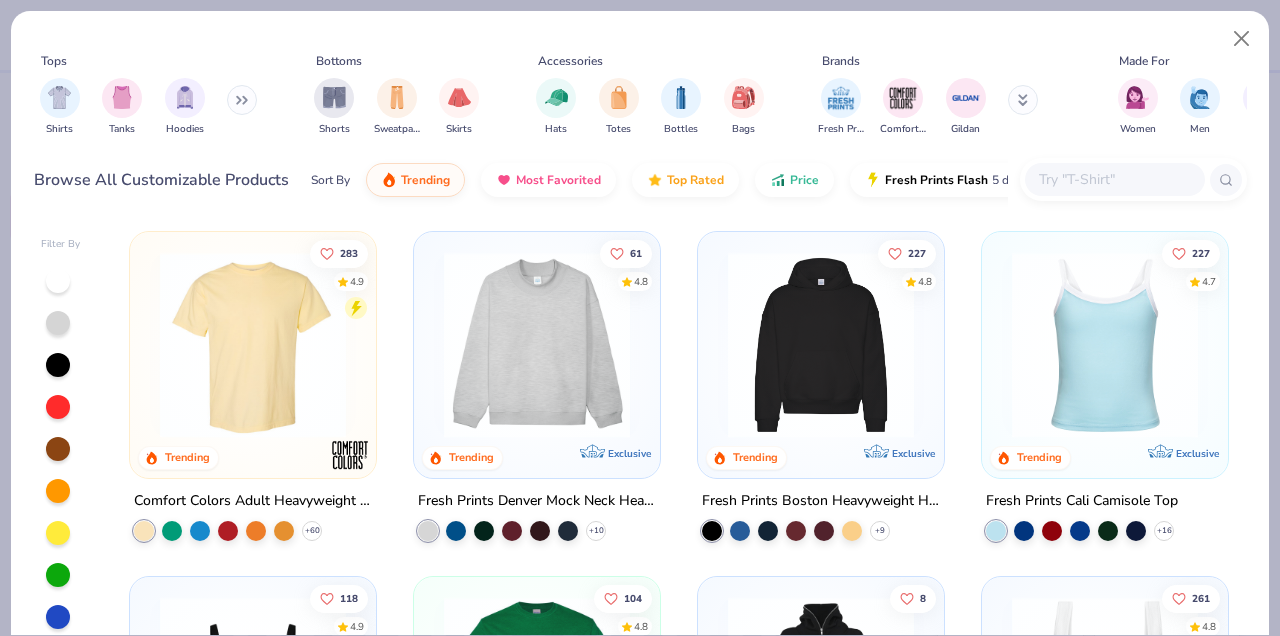 click on "Browse All Customizable Products Sort By Trending Most Favorited Top Rated Price Fresh Prints Flash 5 day delivery" at bounding box center [640, 180] 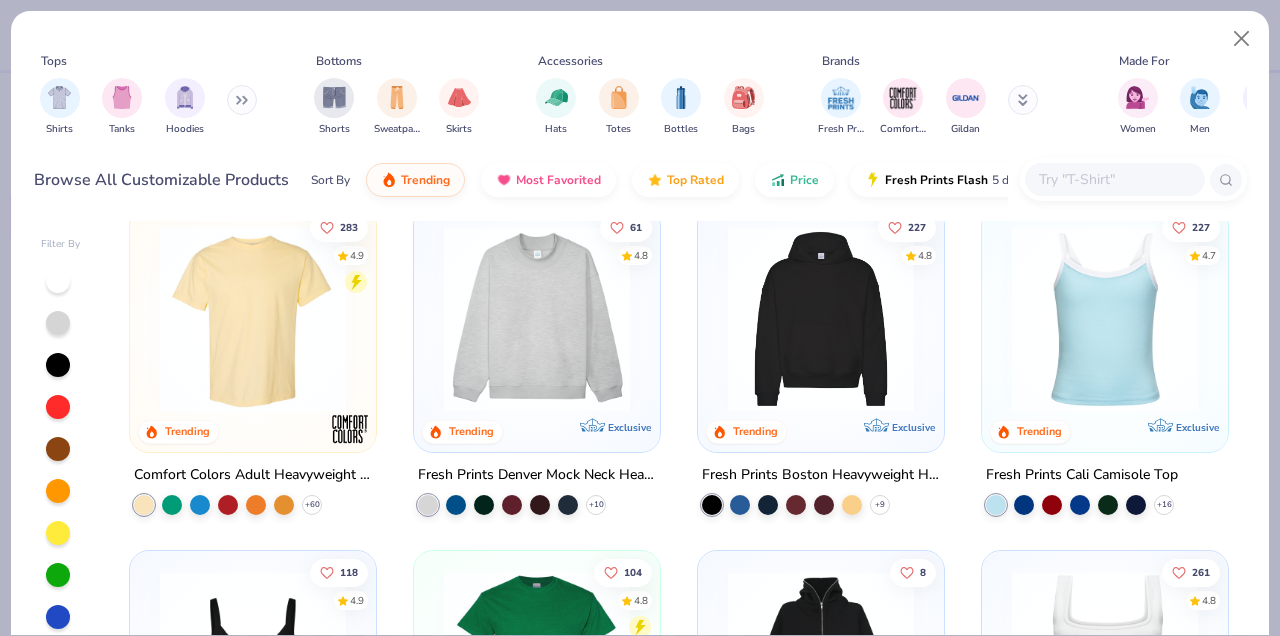 scroll, scrollTop: 0, scrollLeft: 0, axis: both 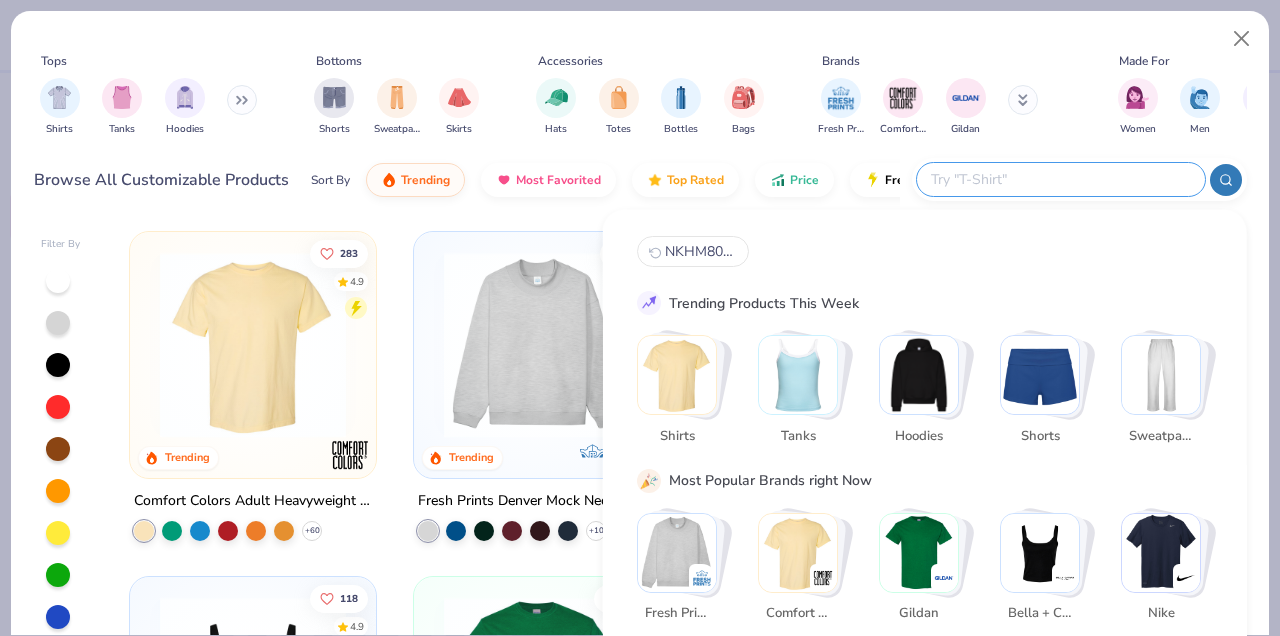 click at bounding box center (1060, 179) 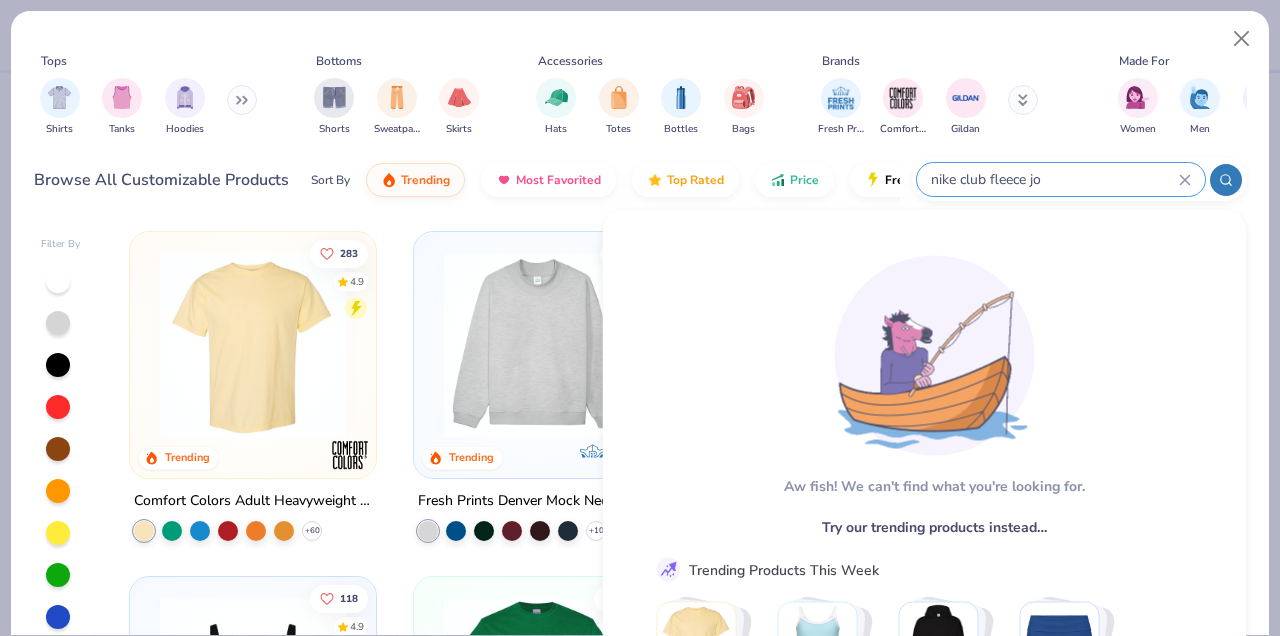 click on "nike club fleece jo" at bounding box center [1054, 179] 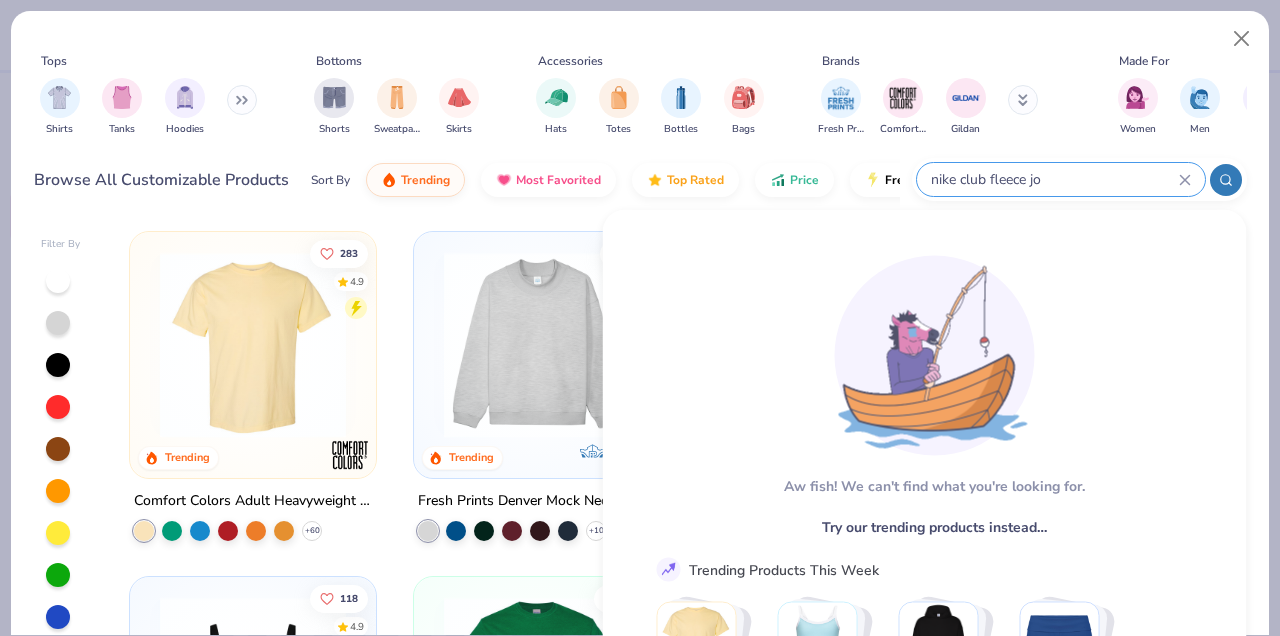 click on "nike club fleece jo" at bounding box center (1054, 179) 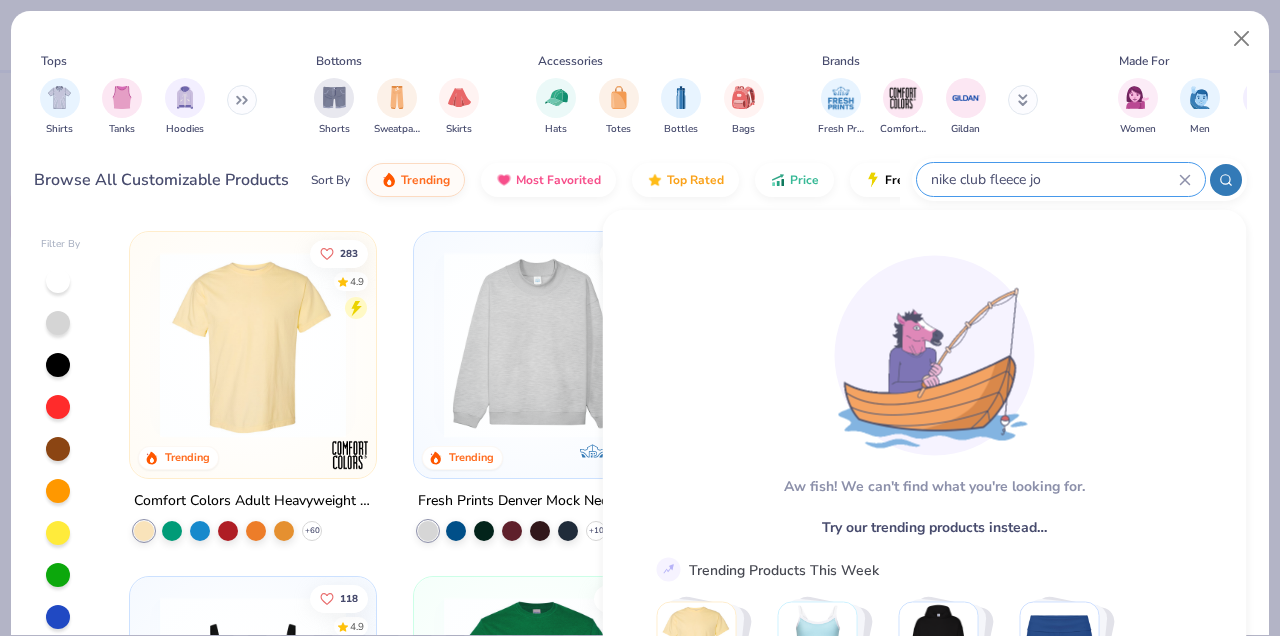 click on "nike club fleece jo" at bounding box center [1054, 179] 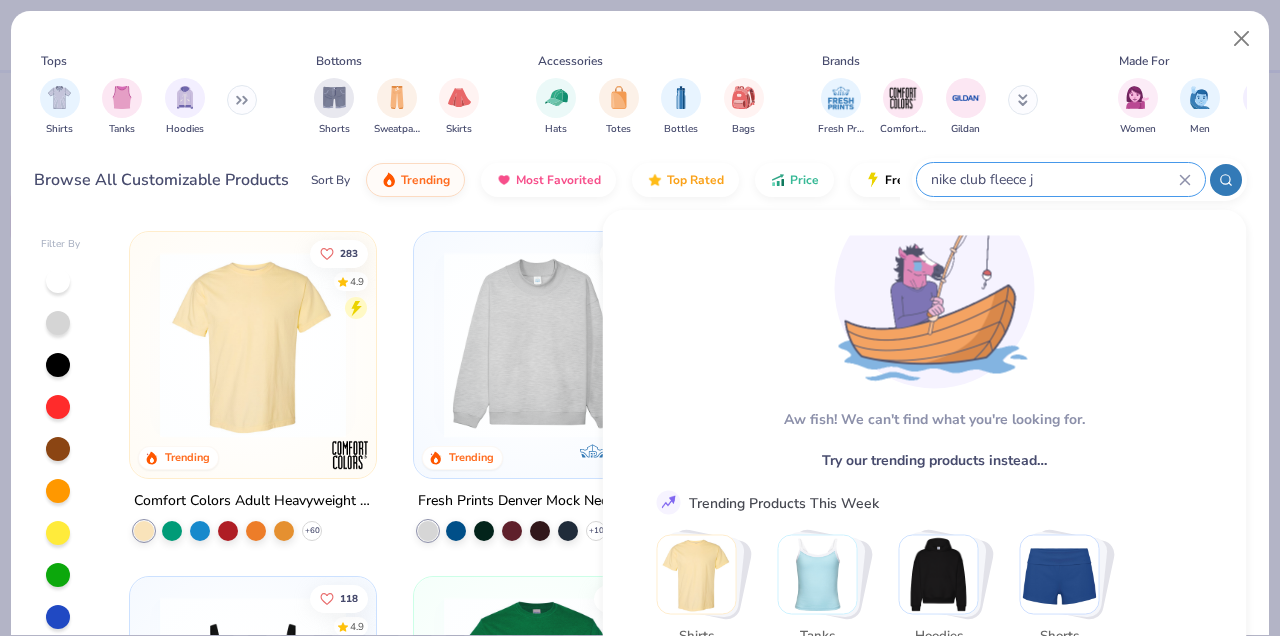 scroll, scrollTop: 82, scrollLeft: 0, axis: vertical 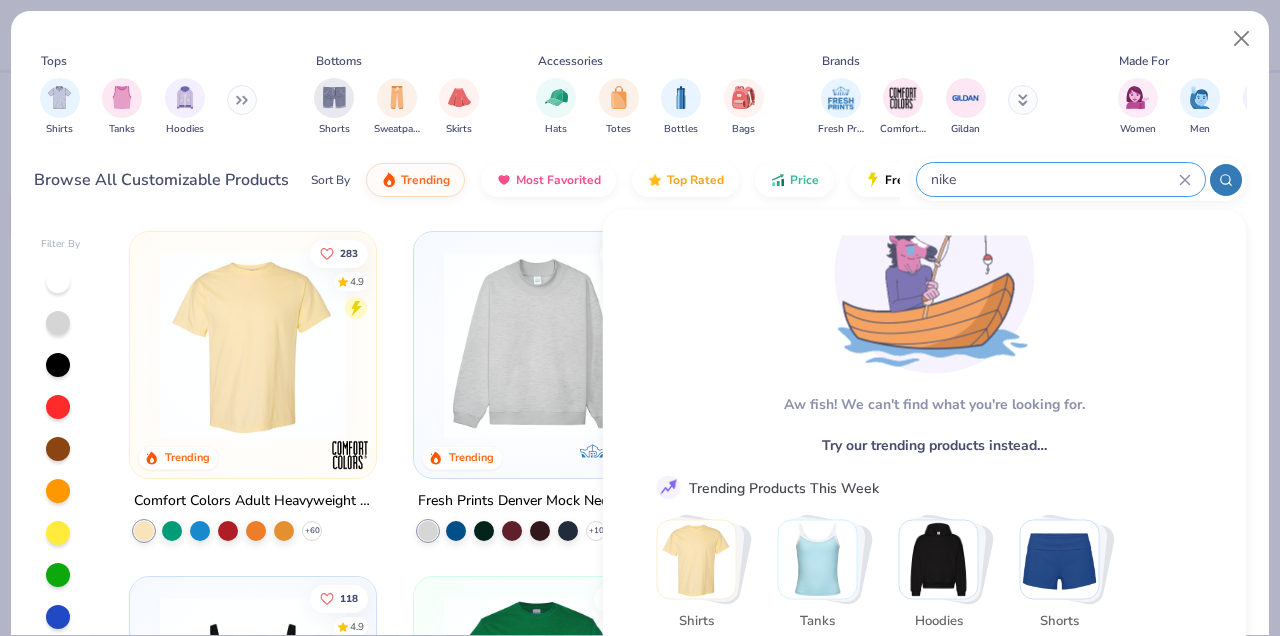 type on "nike" 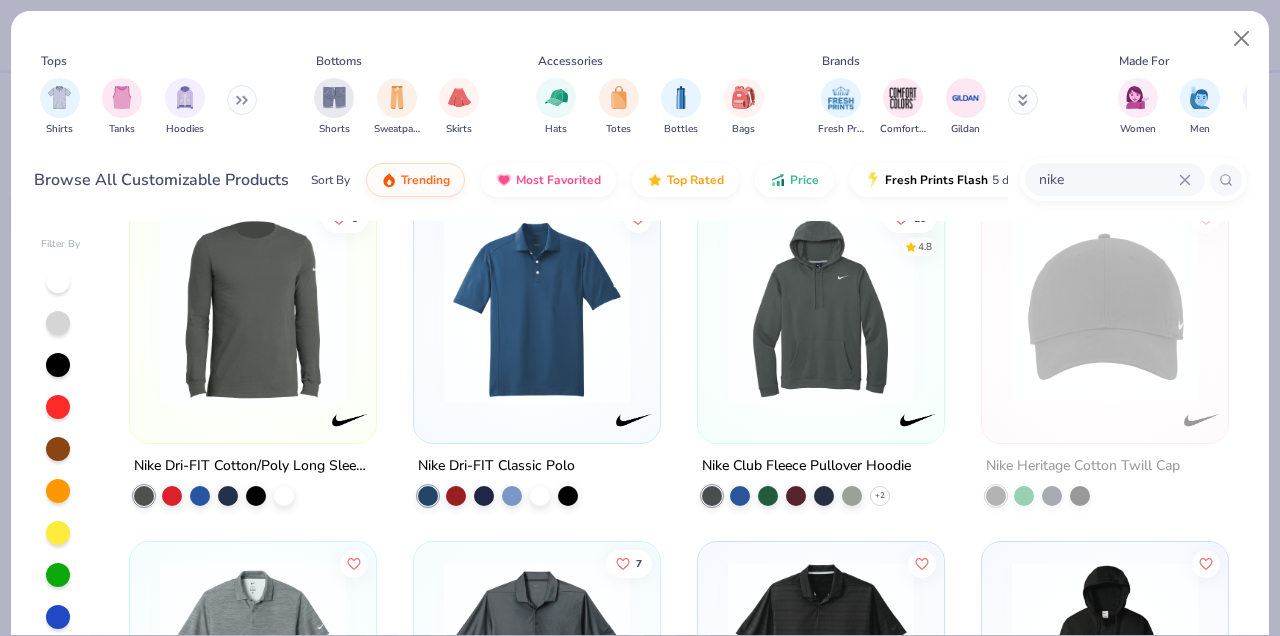 scroll, scrollTop: 374, scrollLeft: 0, axis: vertical 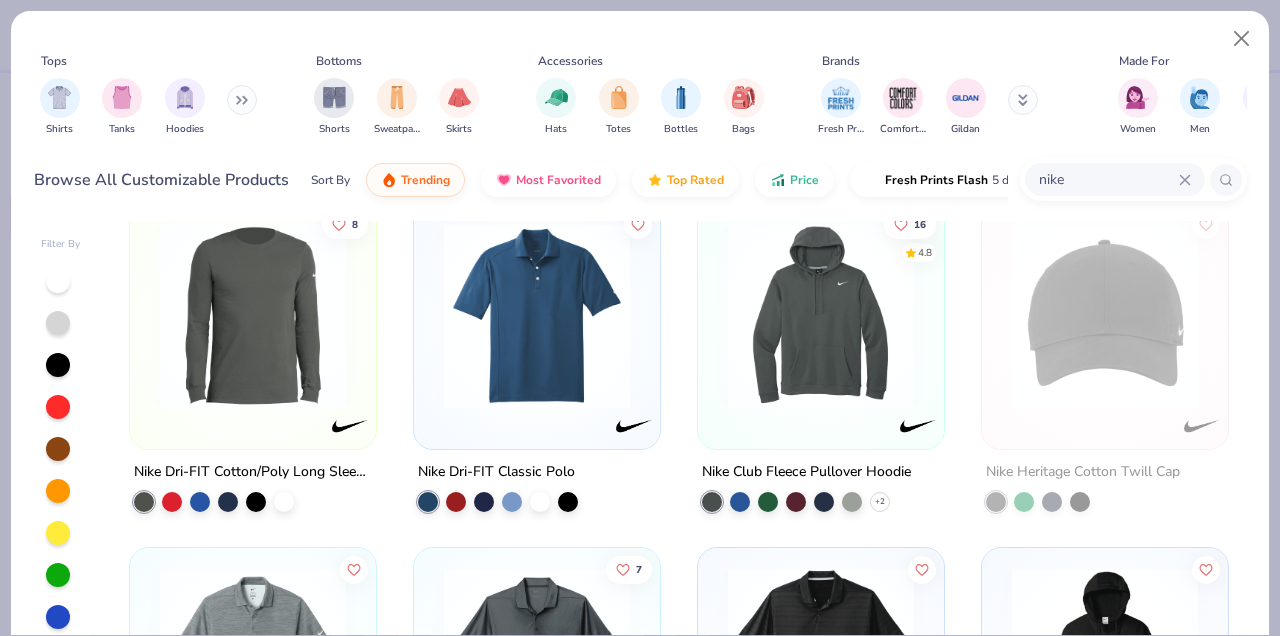 click at bounding box center [253, 316] 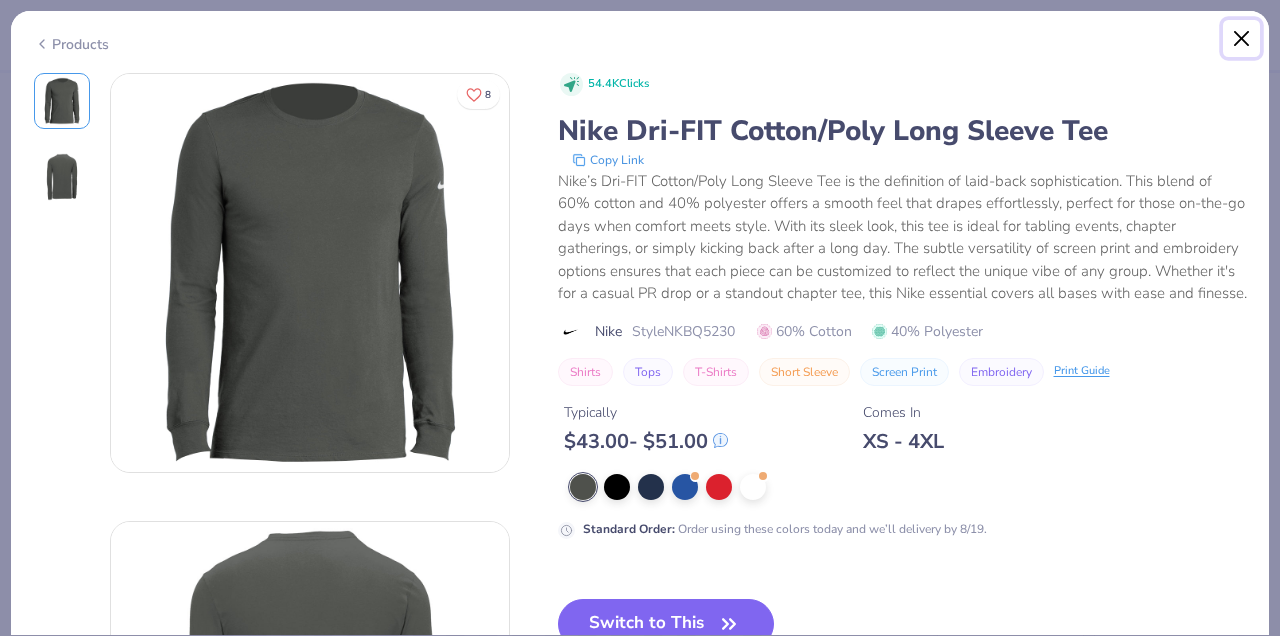 click at bounding box center (1242, 39) 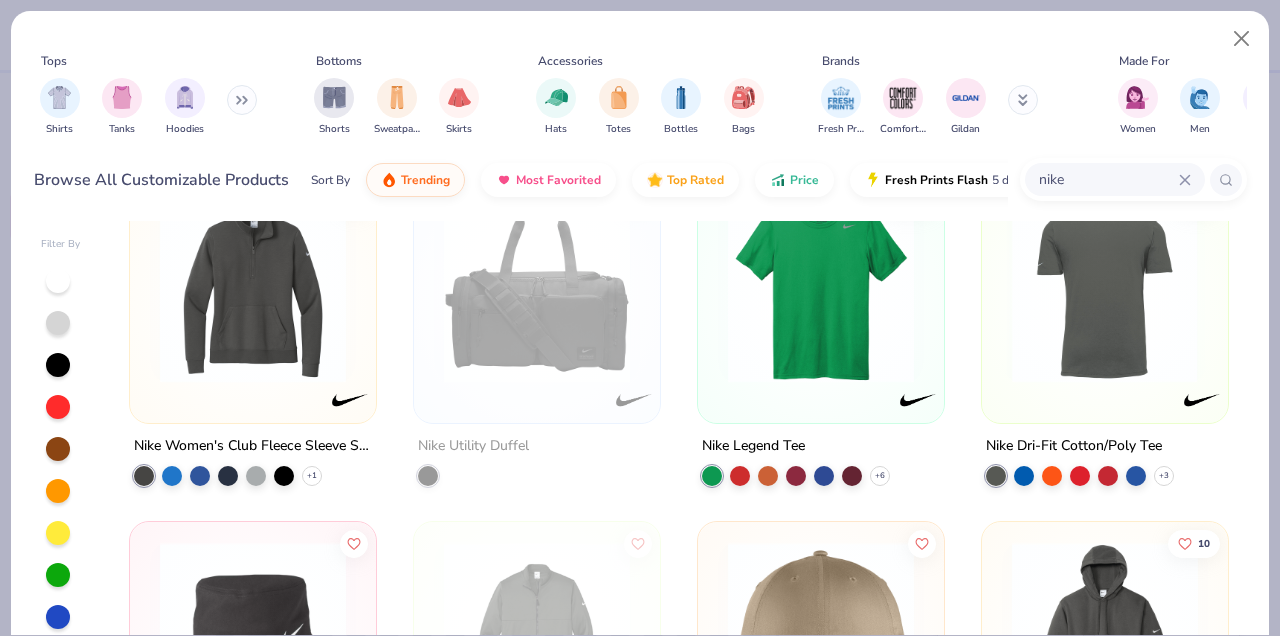 scroll, scrollTop: 1098, scrollLeft: 0, axis: vertical 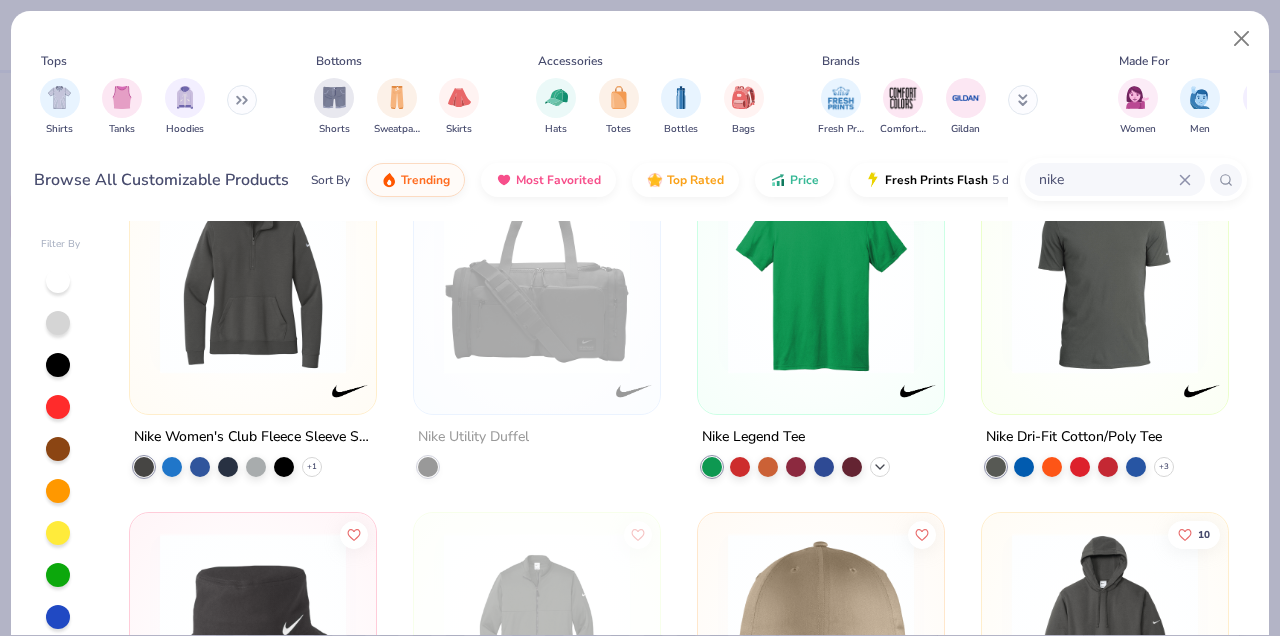 click 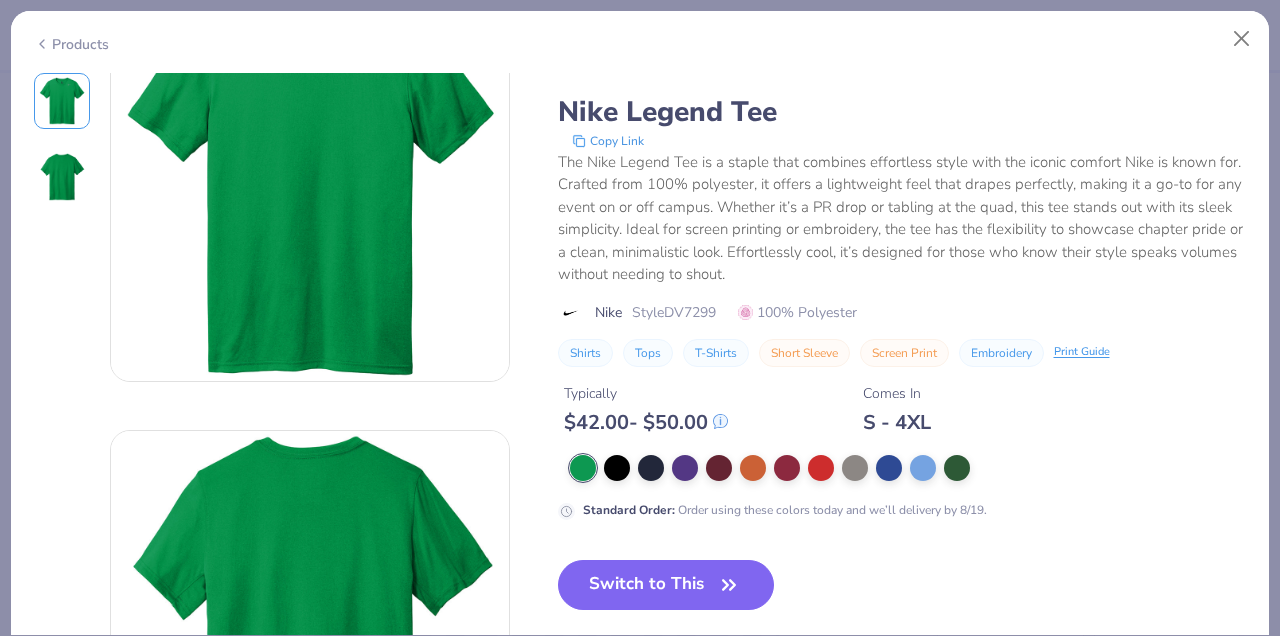 scroll, scrollTop: 95, scrollLeft: 0, axis: vertical 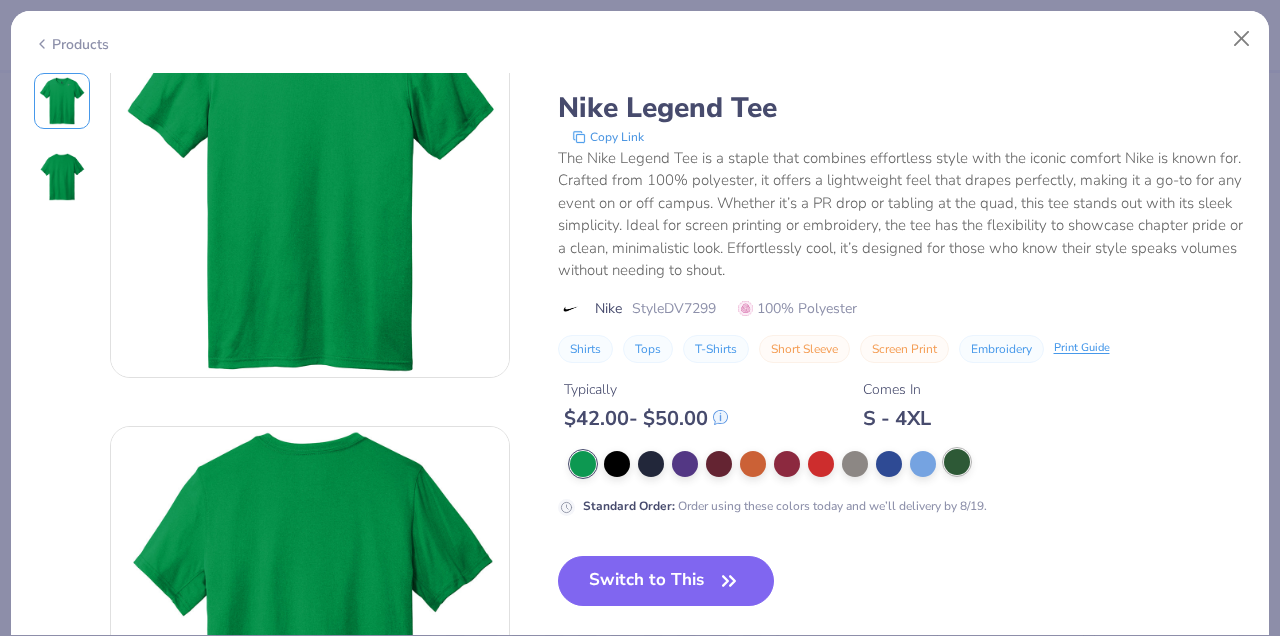 click at bounding box center [957, 462] 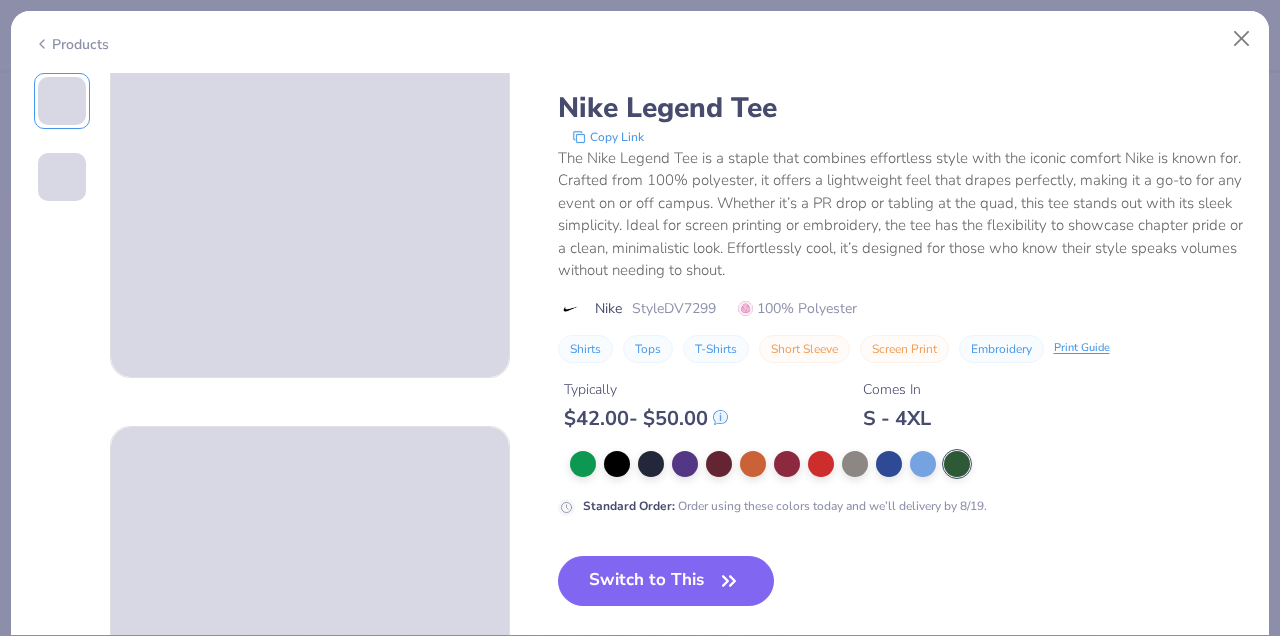 scroll, scrollTop: 0, scrollLeft: 0, axis: both 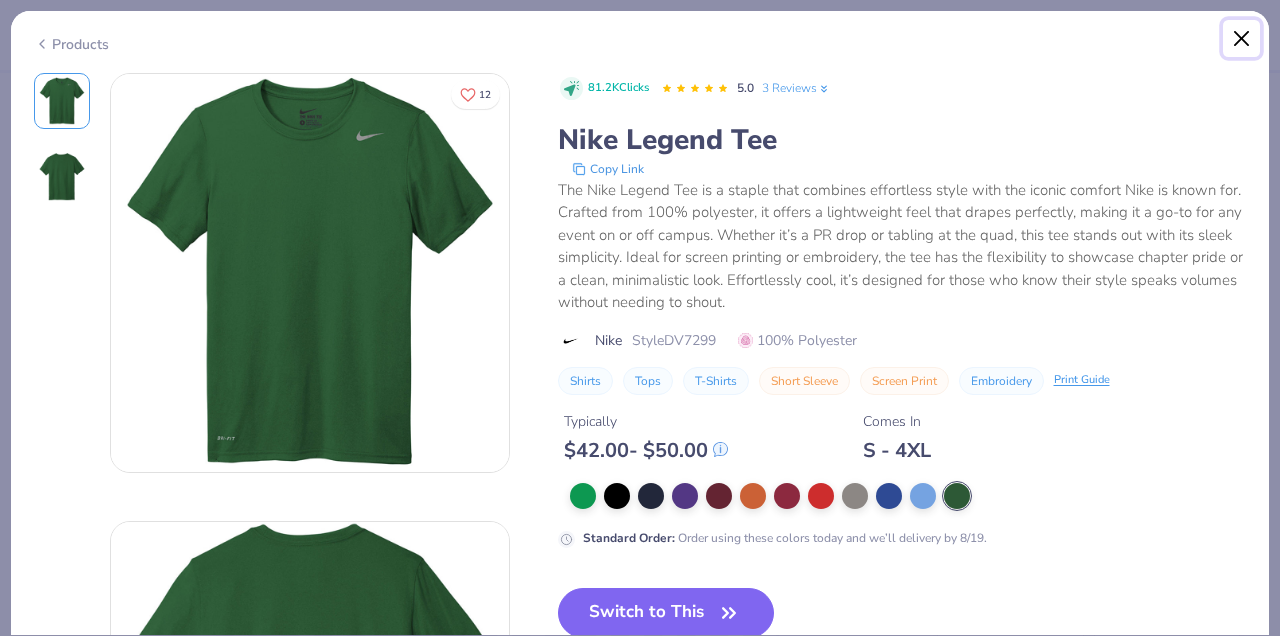 click at bounding box center (1242, 39) 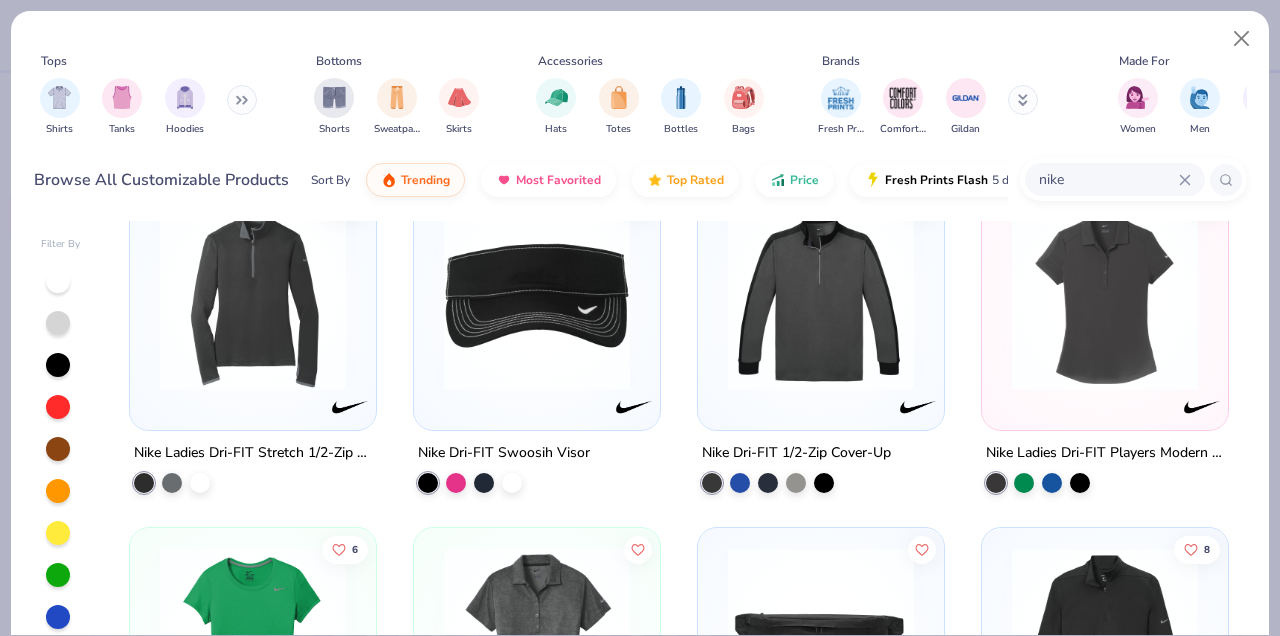 scroll, scrollTop: 3487, scrollLeft: 0, axis: vertical 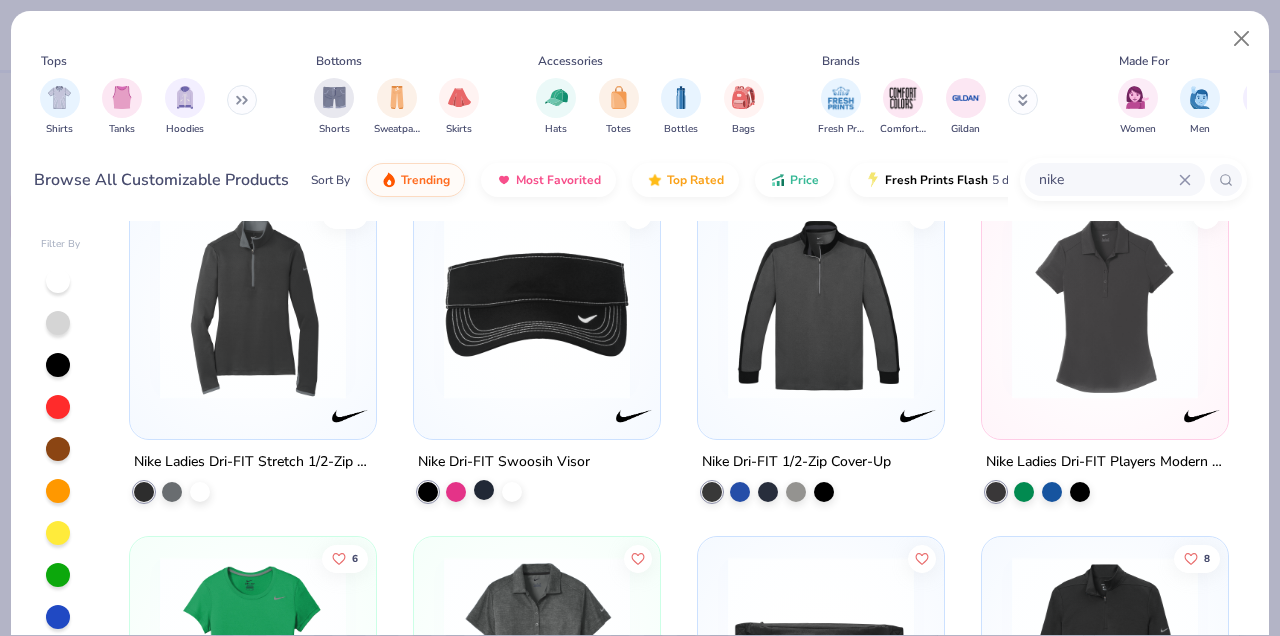 click at bounding box center [484, 489] 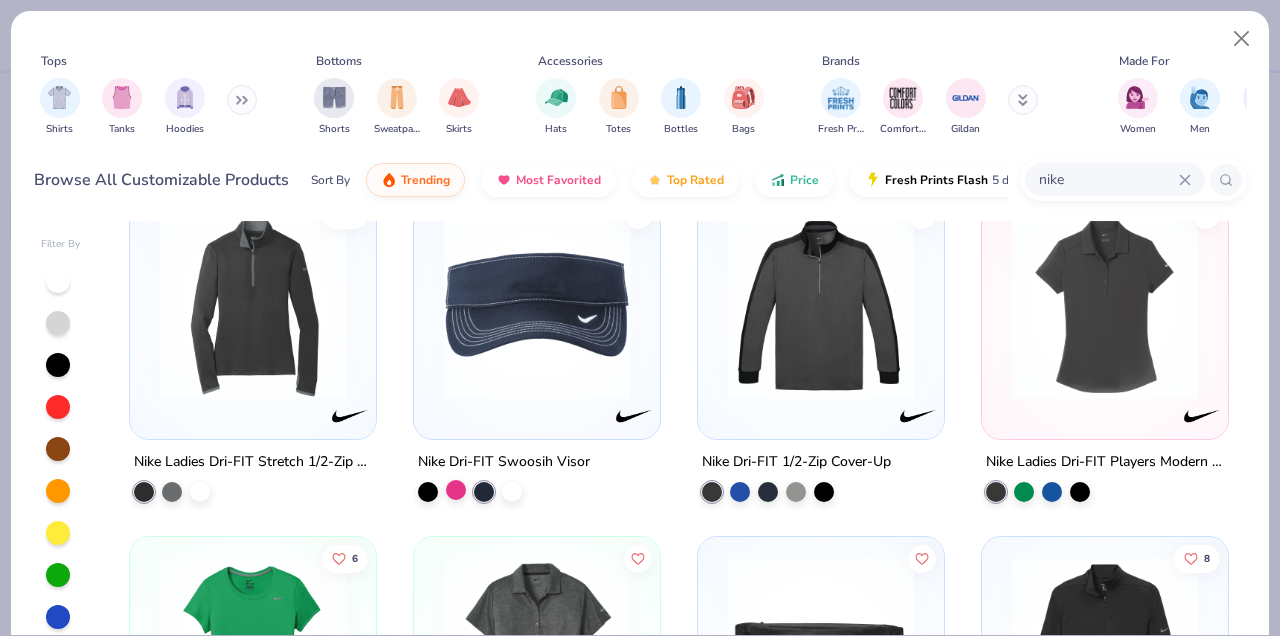 click at bounding box center (456, 489) 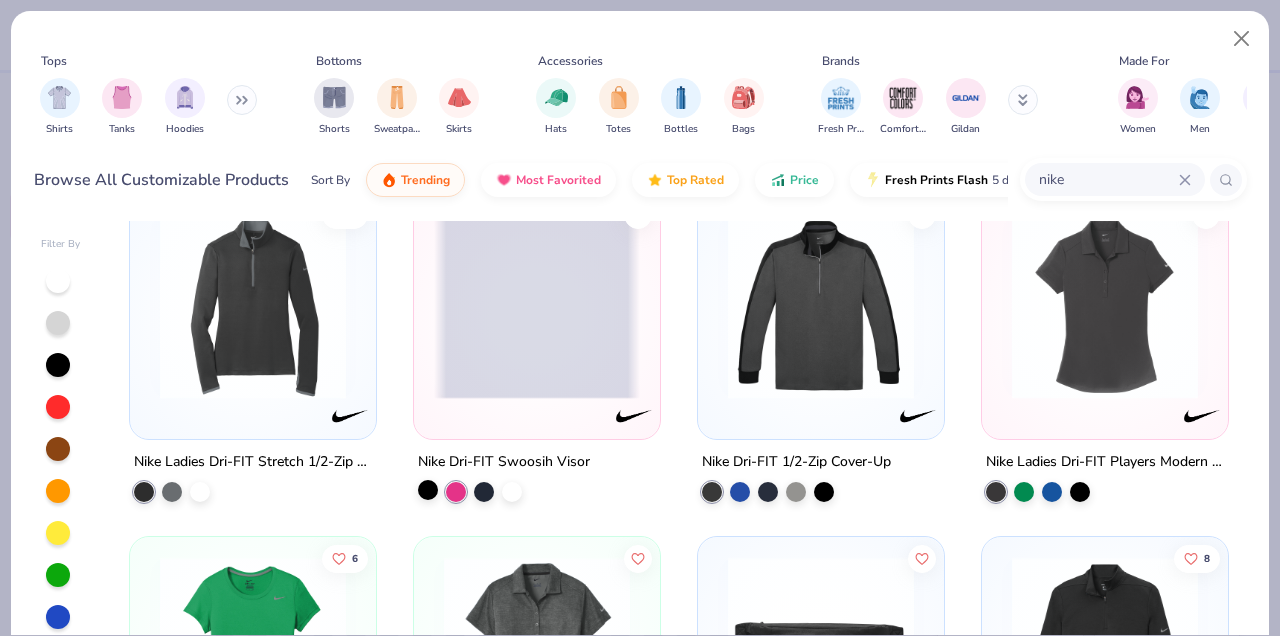 click at bounding box center (428, 489) 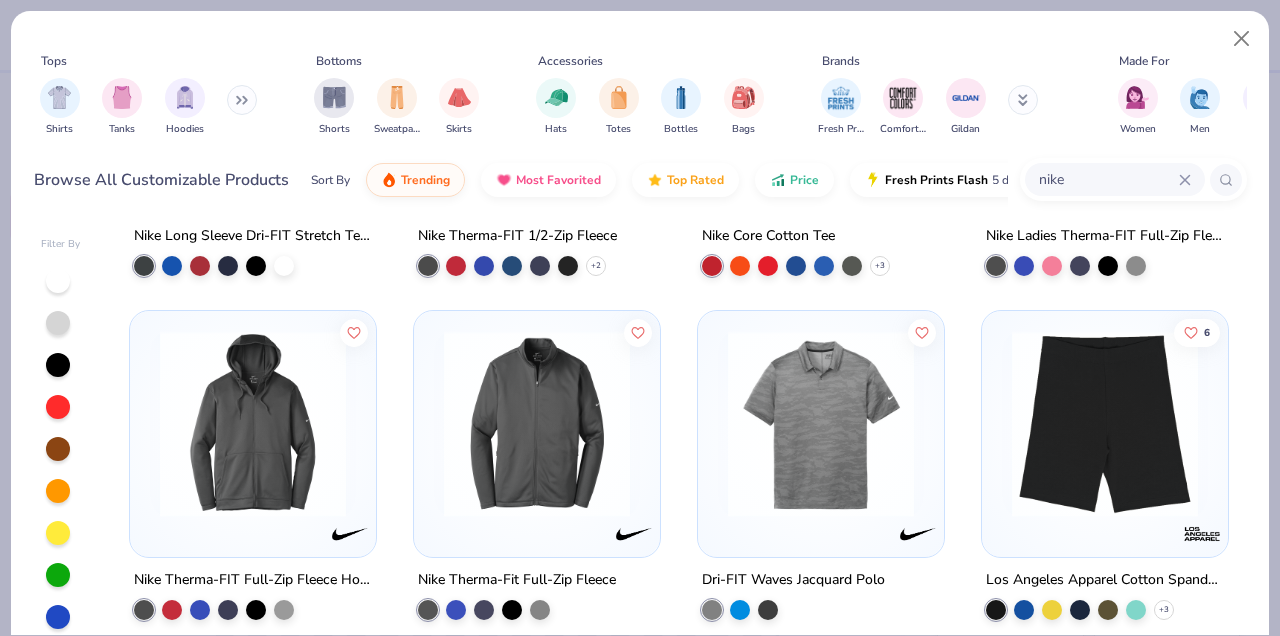 scroll, scrollTop: 5357, scrollLeft: 0, axis: vertical 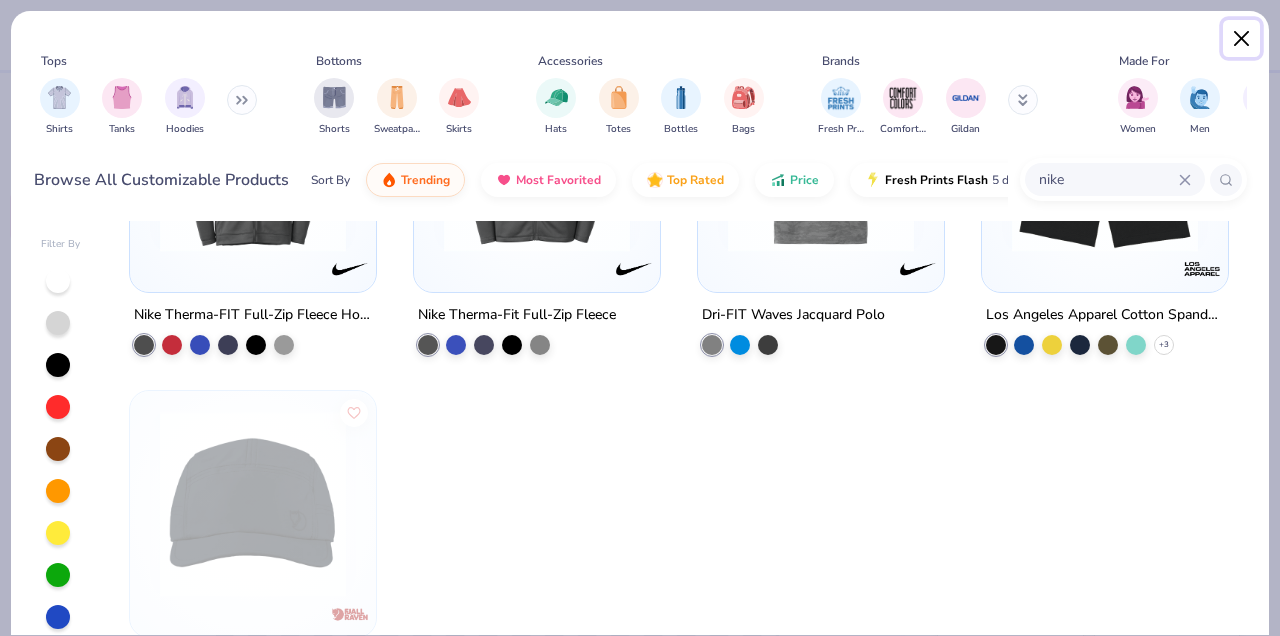 click at bounding box center (1242, 39) 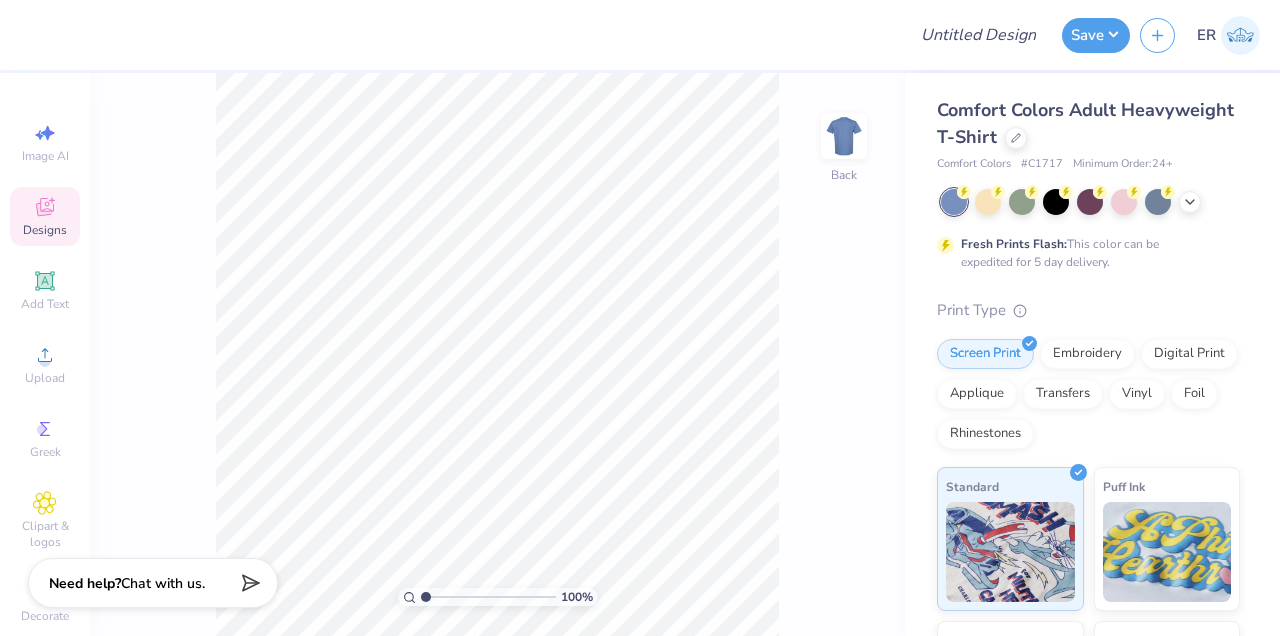 click on "Comfort Colors Adult Heavyweight T-Shirt" at bounding box center [1088, 124] 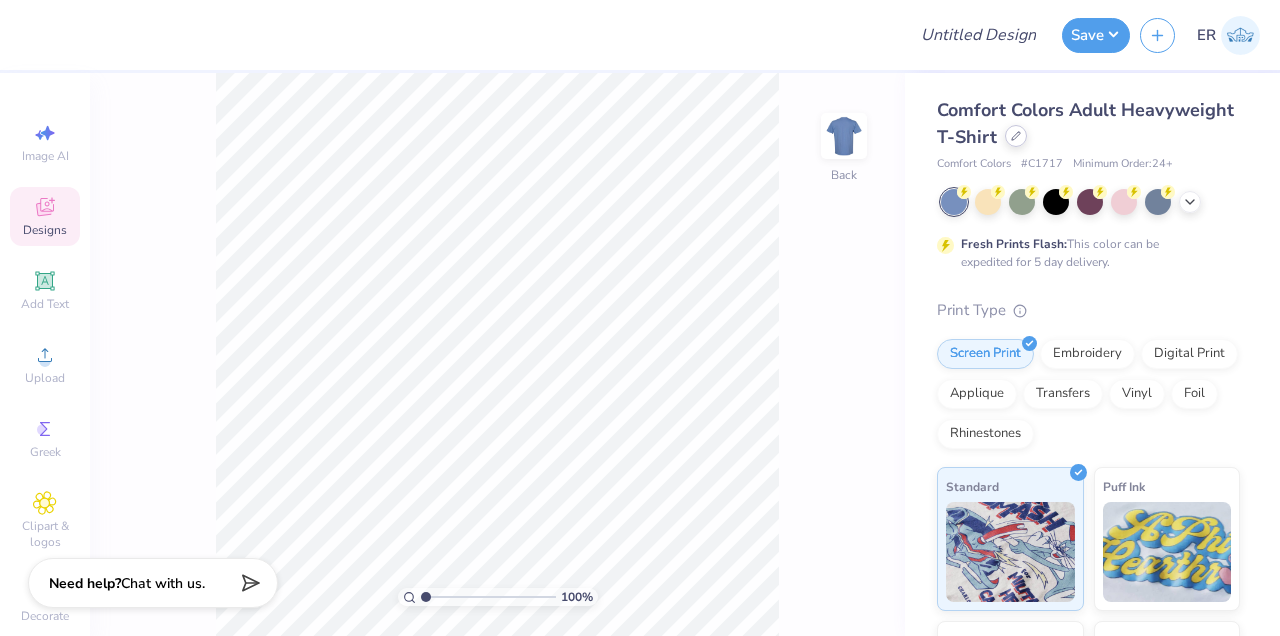 click 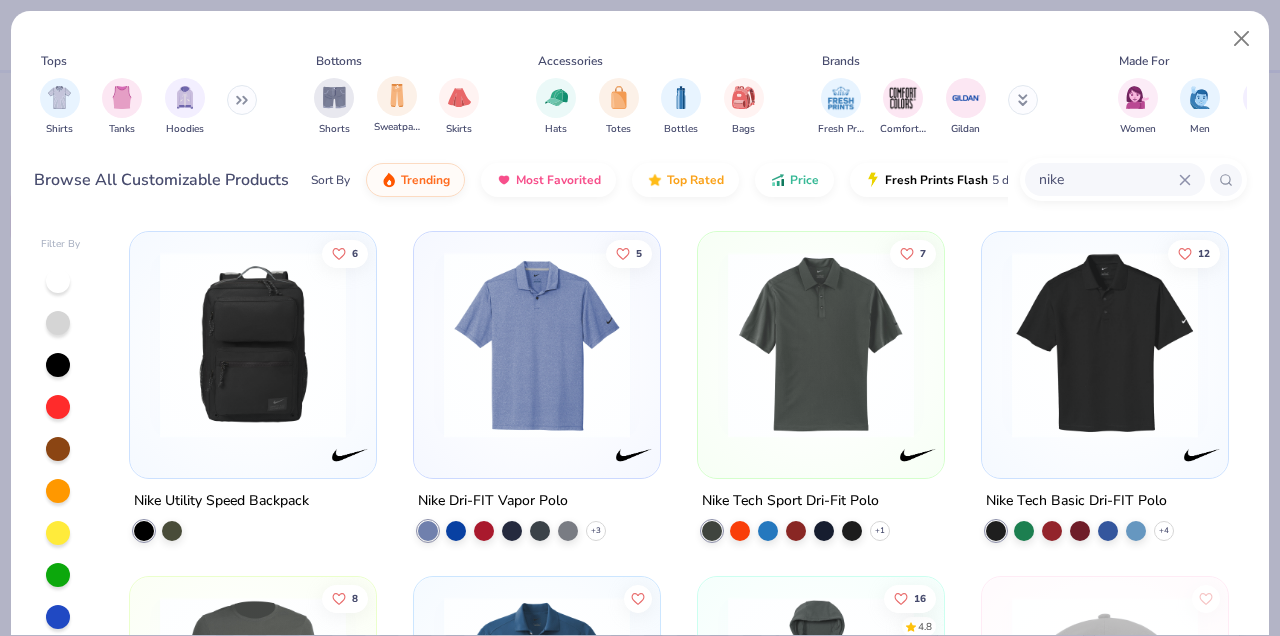 click on "Sweatpants" at bounding box center [397, 105] 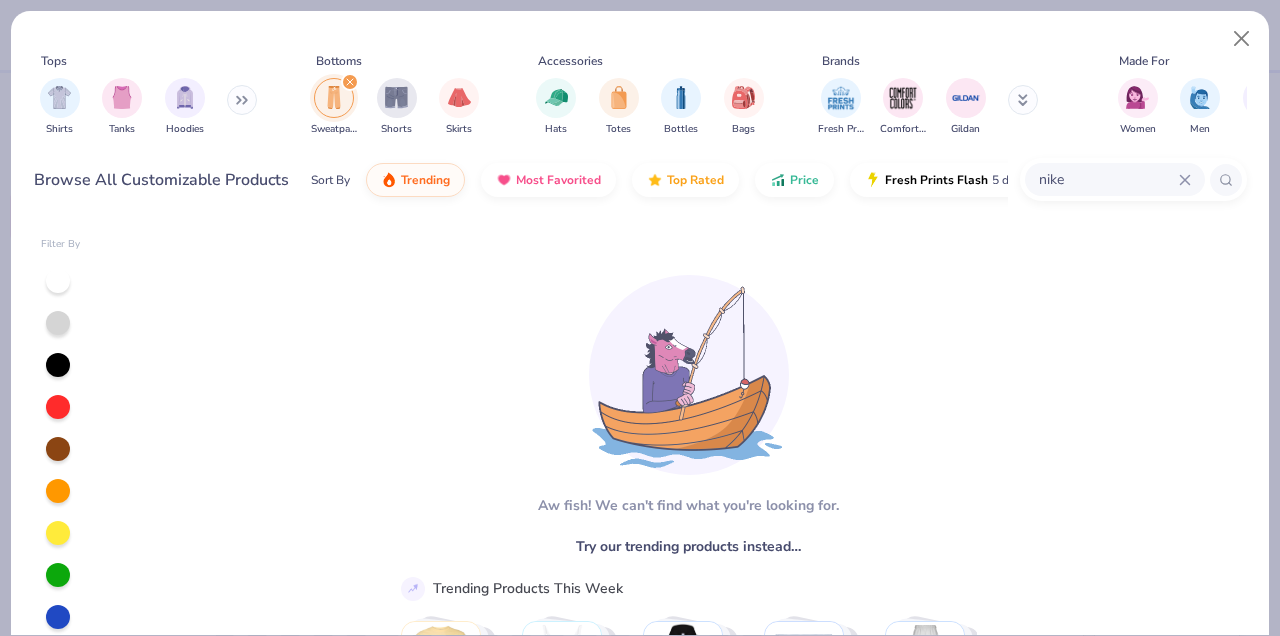 scroll, scrollTop: 54, scrollLeft: 0, axis: vertical 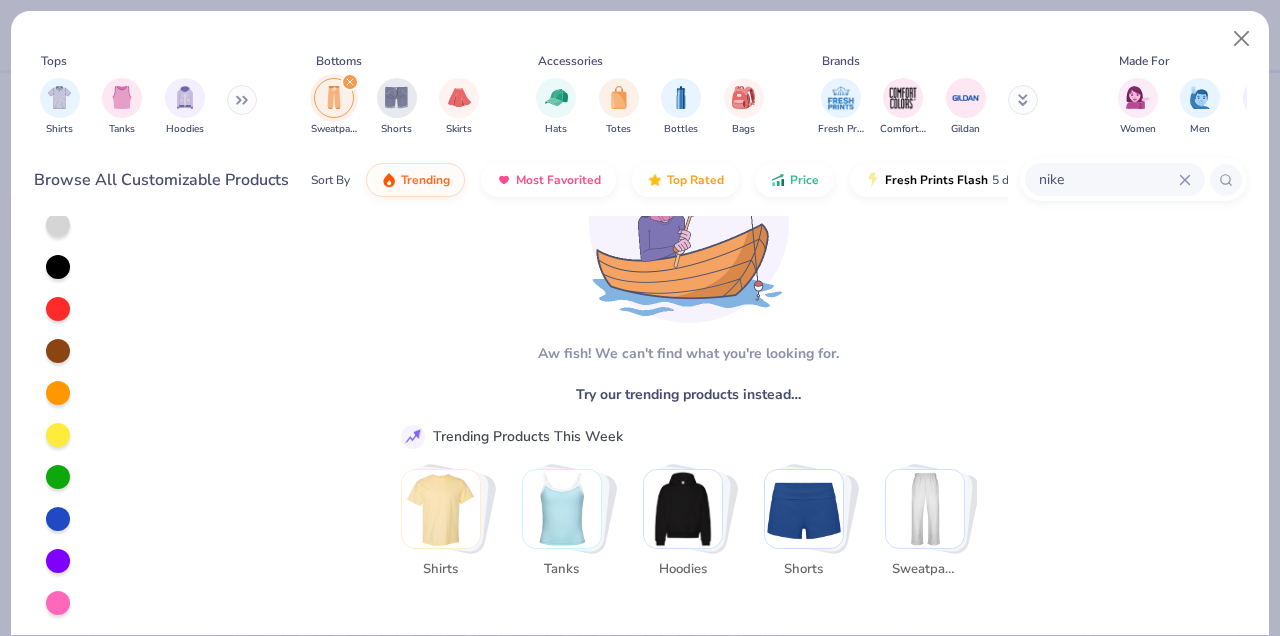 click on "Fresh Prints Comfort Colors Gildan" at bounding box center [941, 107] 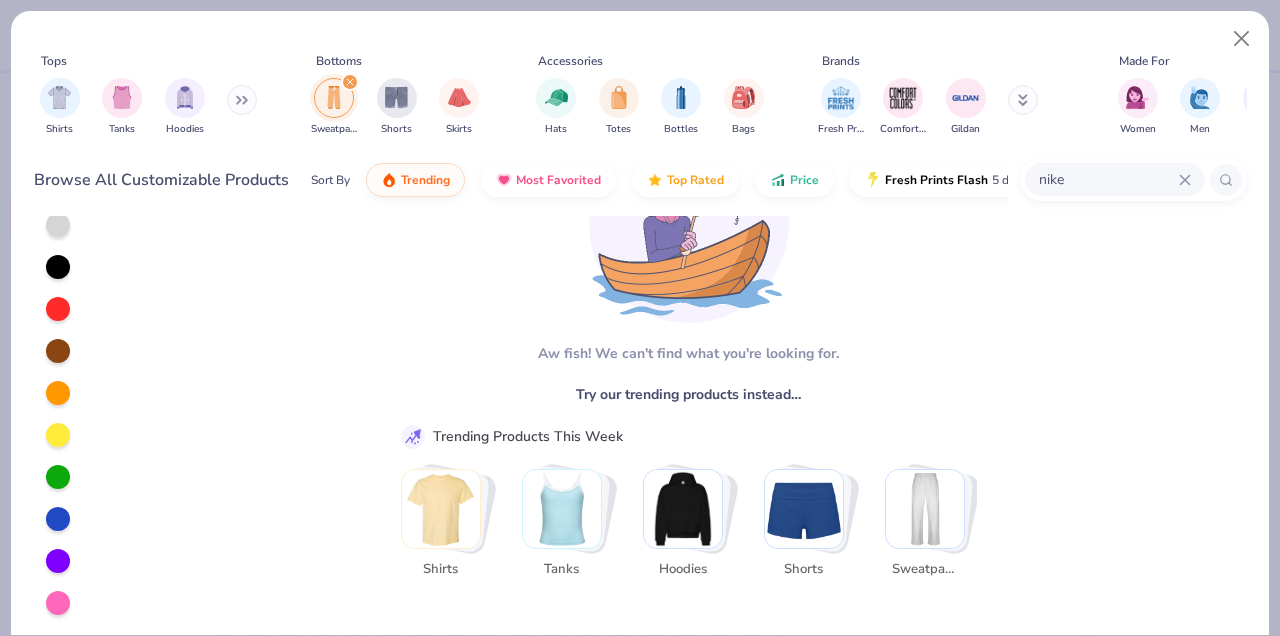 click at bounding box center [1023, 100] 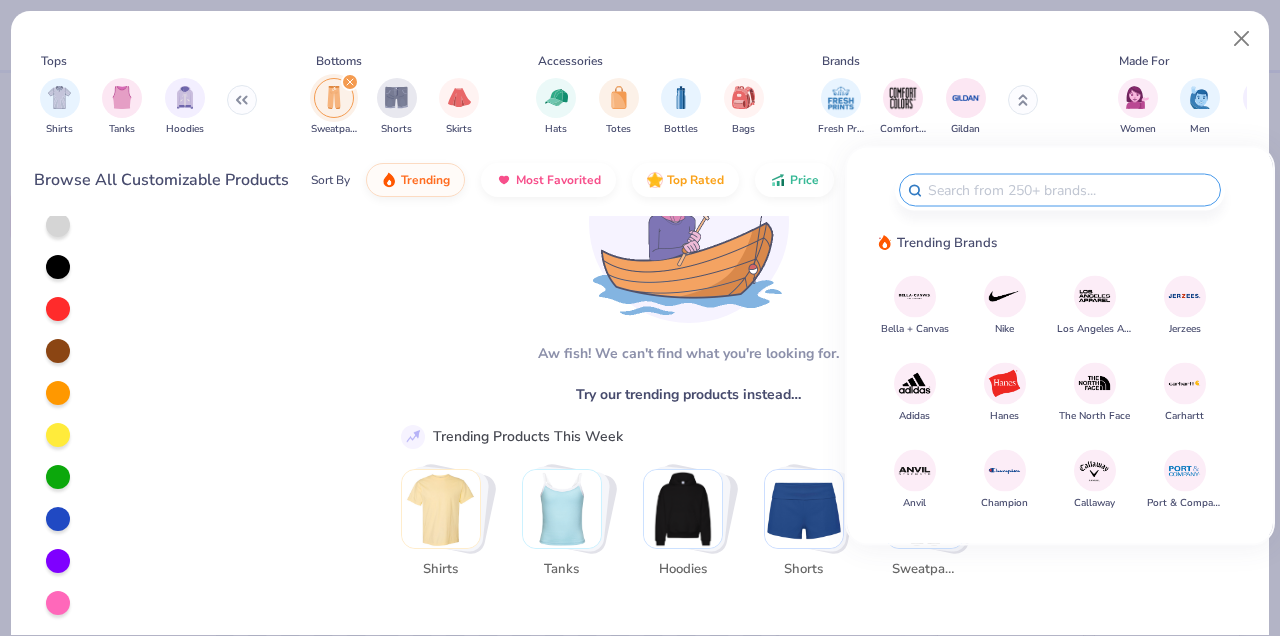 click on "Brands Trending Brands Bella + Canvas Nike Los Angeles Apparel Jerzees Adidas Hanes The North Face Carhartt Anvil Champion Callaway Port & Company" at bounding box center (1060, 346) 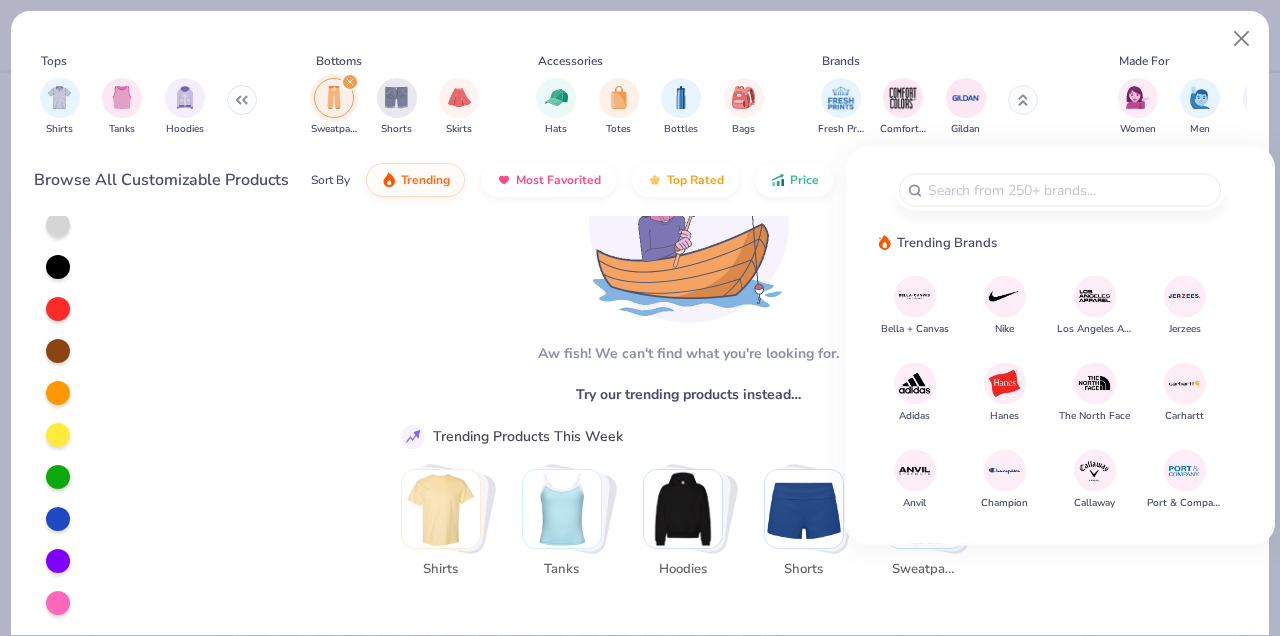 click on "Fresh Prints Comfort Colors Gildan" at bounding box center (941, 107) 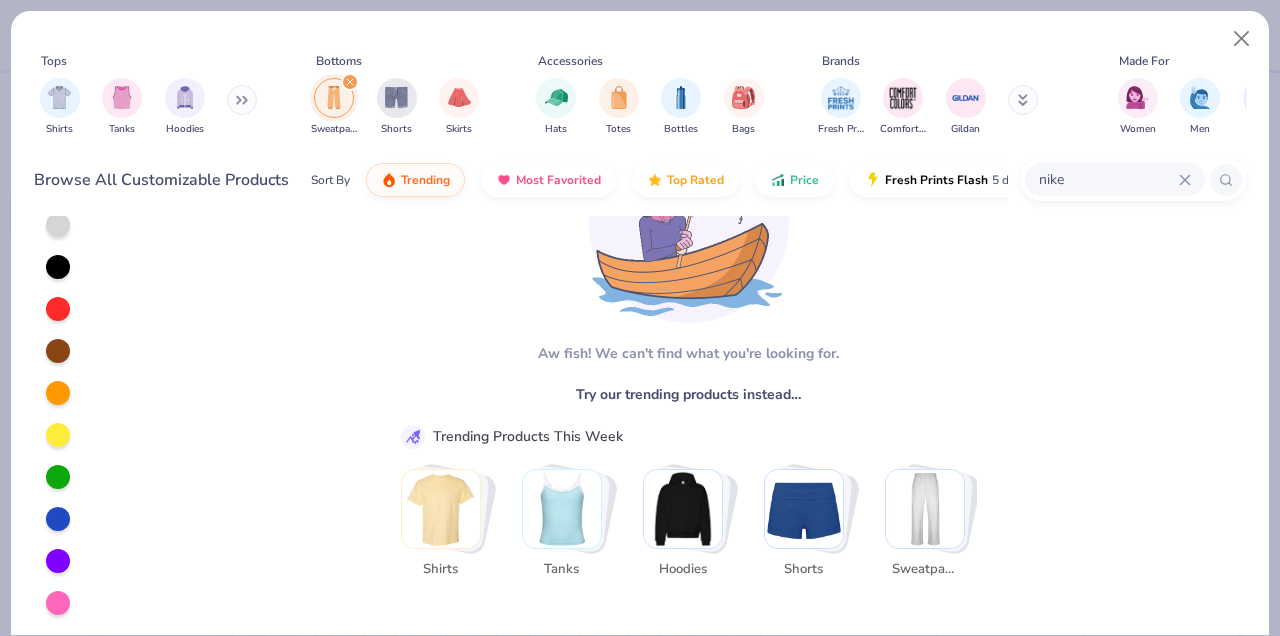 click 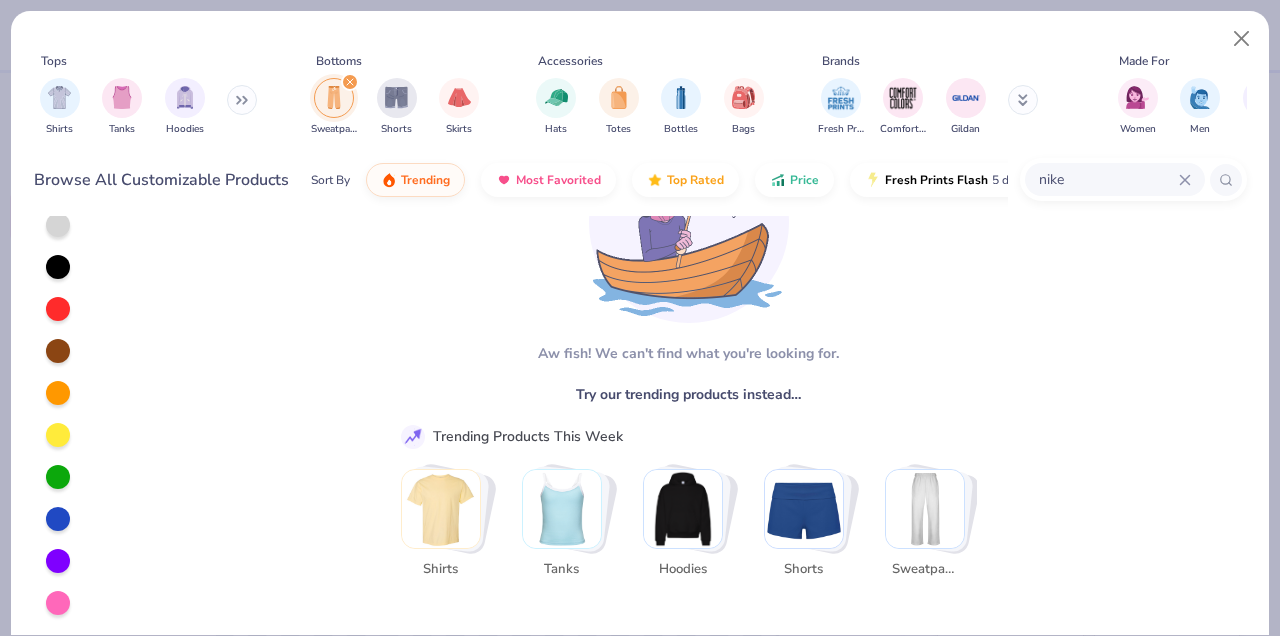 type 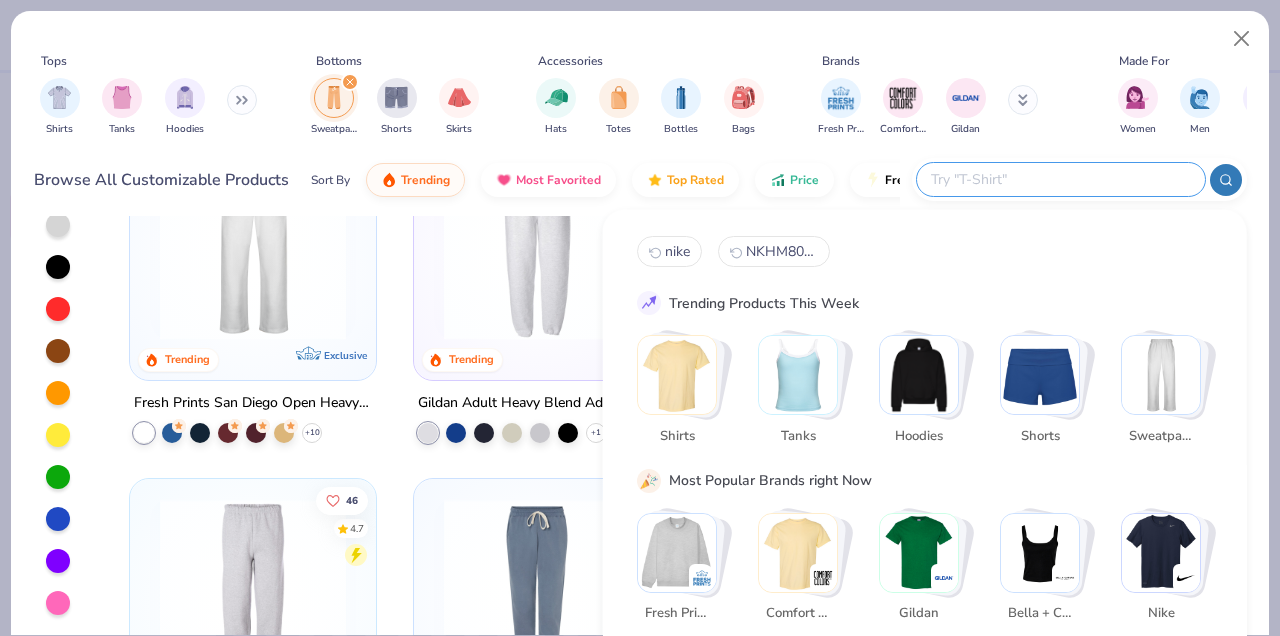 click on "Tops Shirts Tanks Hoodies Bottoms Sweatpants Shorts Skirts Accessories Hats Totes Bottles Bags Brands Fresh Prints Comfort Colors Gildan Made For Women Men Unisex Fits Cropped Slim Regular Oversized Styles Classic Sportswear Athleisure Minimums 12-17 18-23 24-35 Print Types Guide Embroidery Screen Print Patches" at bounding box center (640, 98) 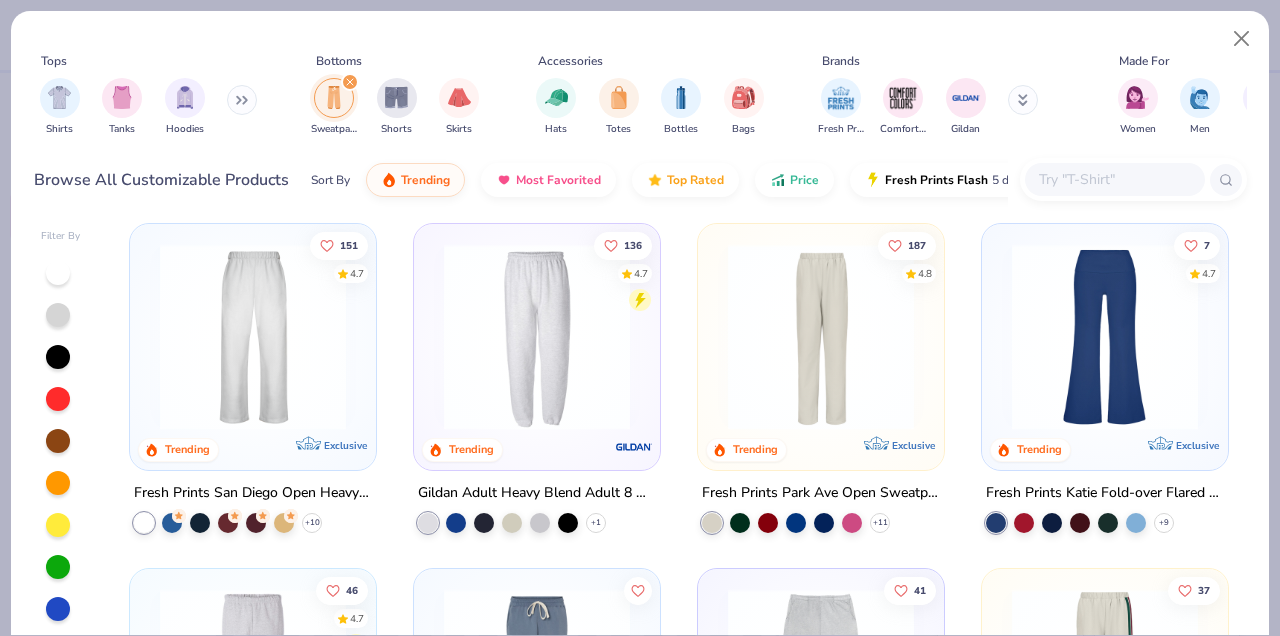 scroll, scrollTop: 6, scrollLeft: 0, axis: vertical 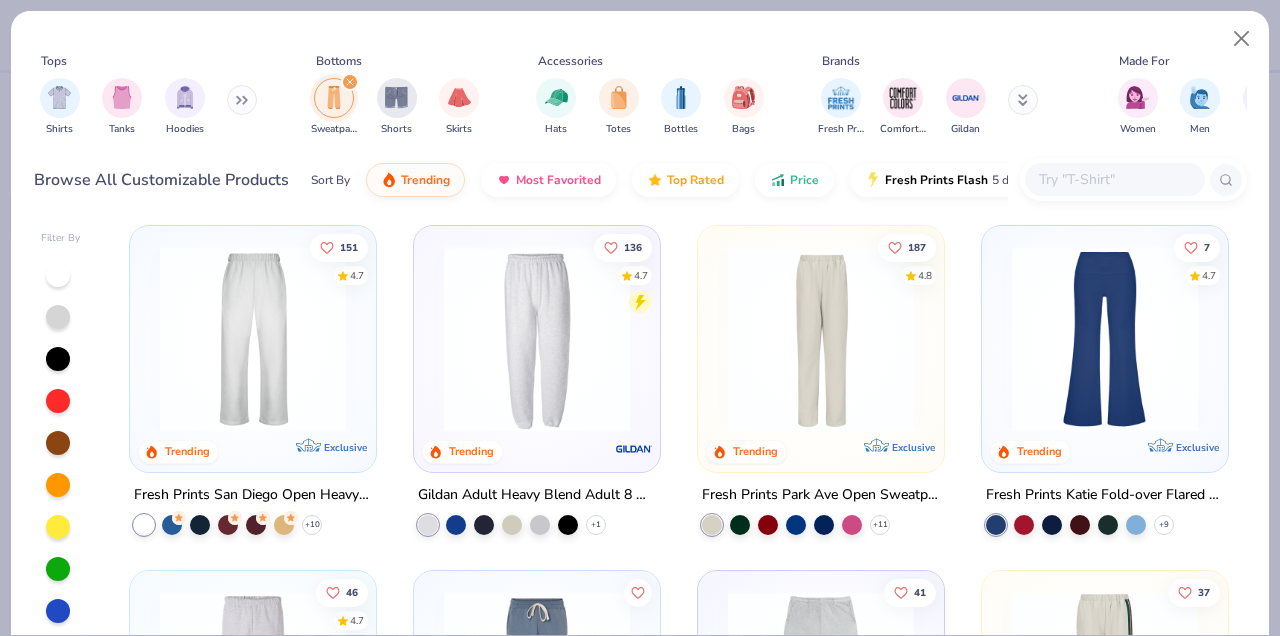 click at bounding box center [253, 339] 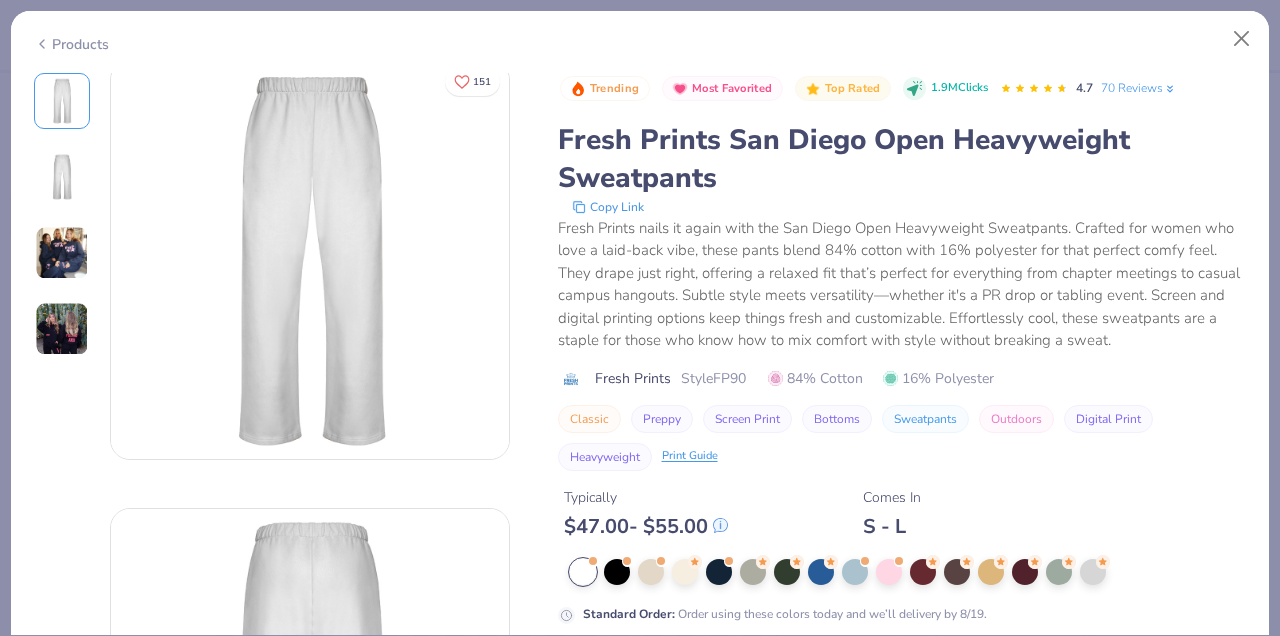 scroll, scrollTop: 0, scrollLeft: 0, axis: both 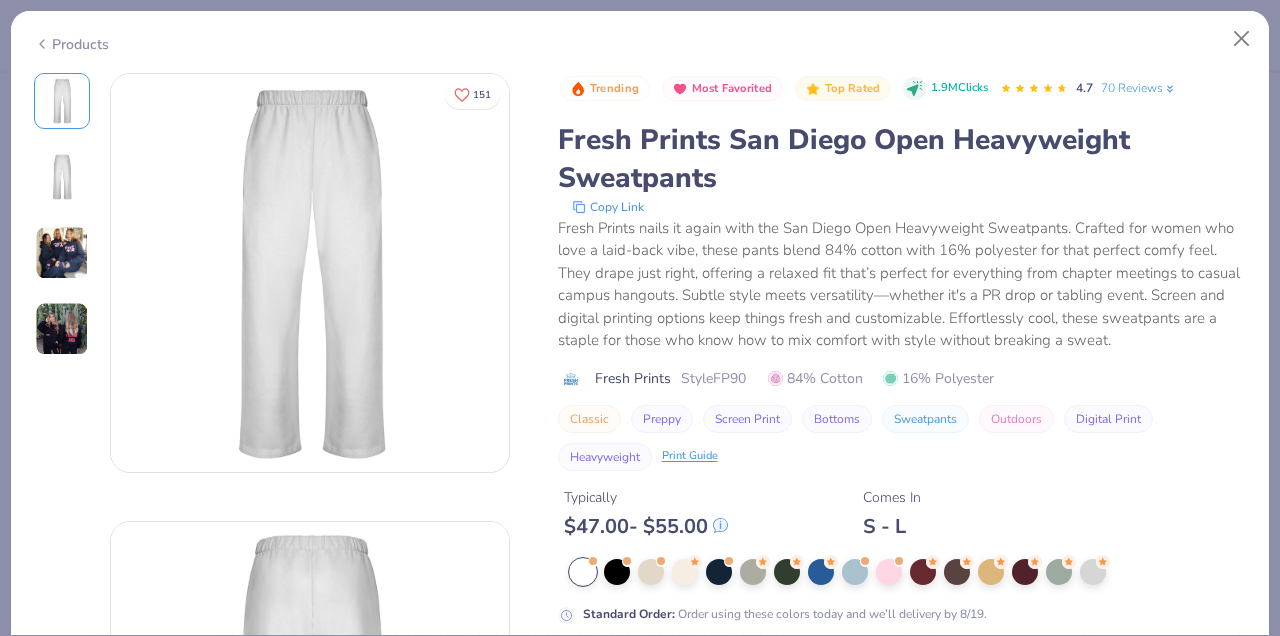 click at bounding box center [62, 177] 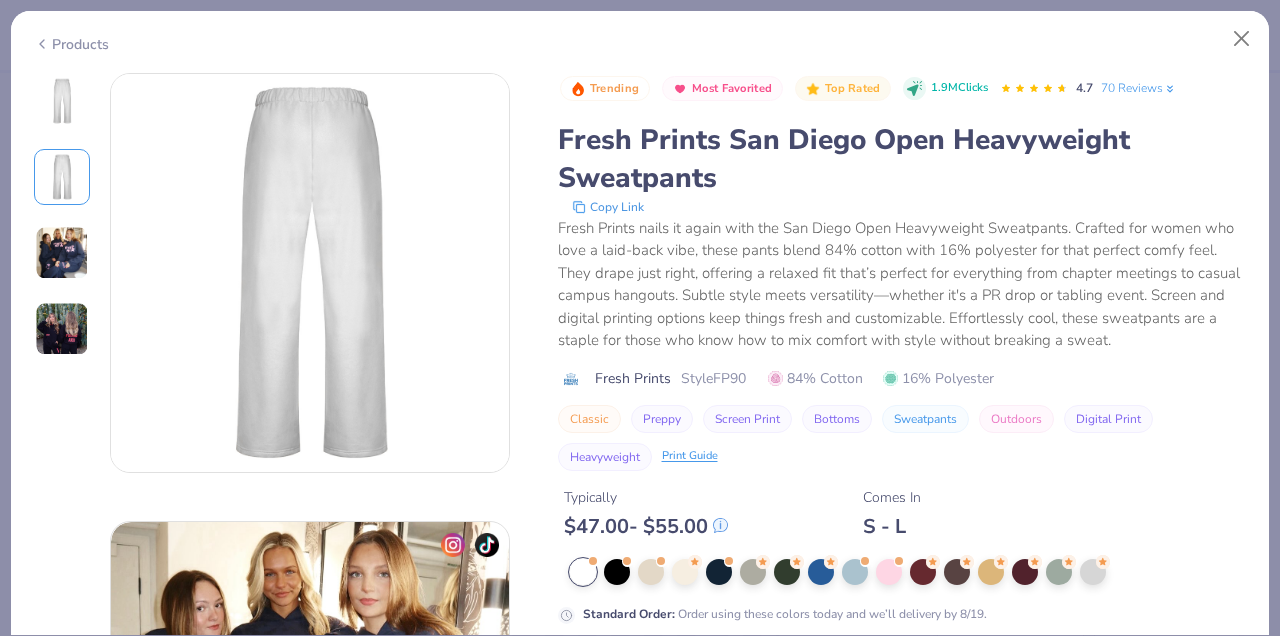 click at bounding box center (62, 101) 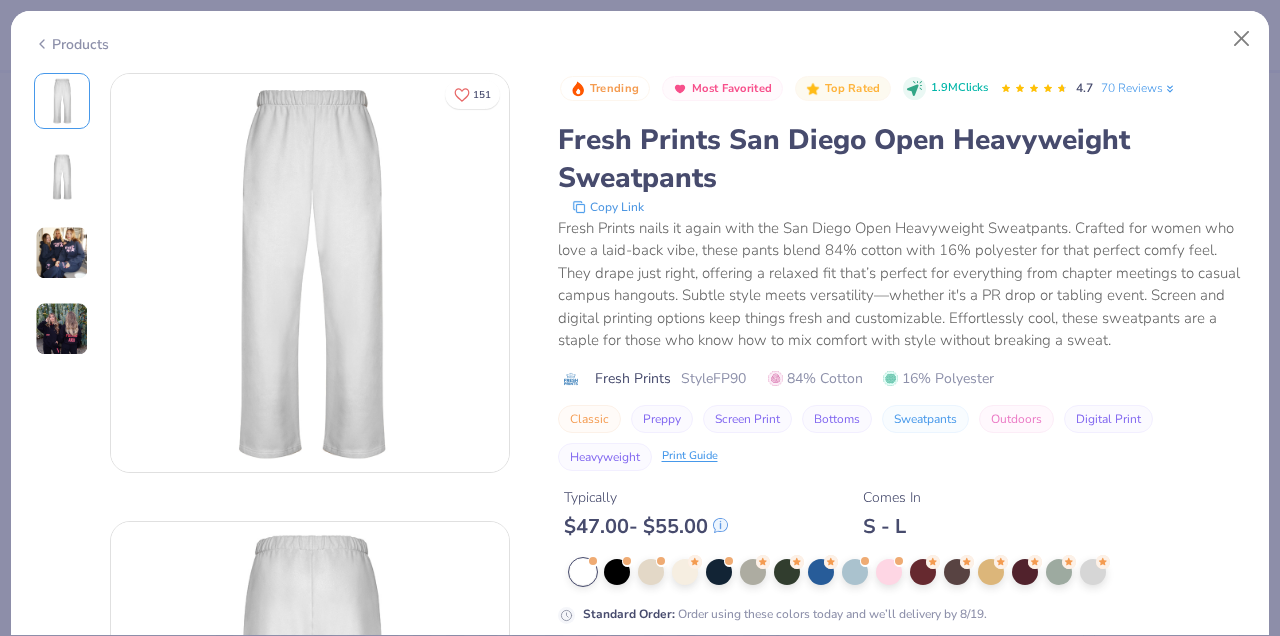 scroll, scrollTop: 0, scrollLeft: 0, axis: both 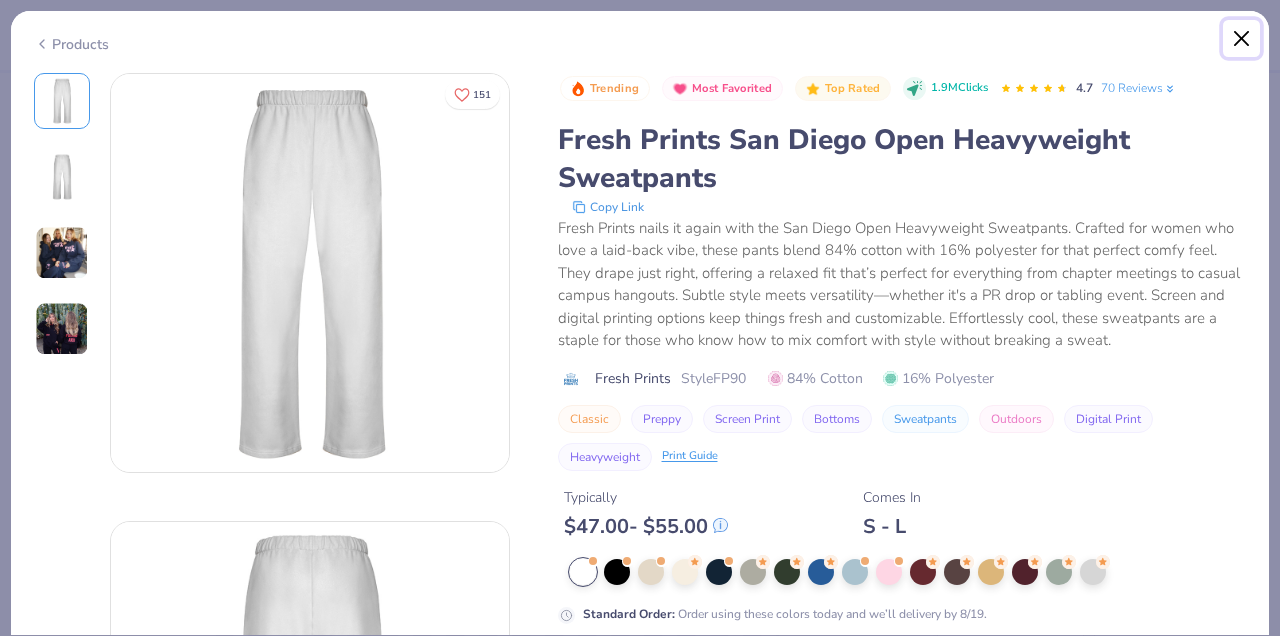 click at bounding box center [1242, 39] 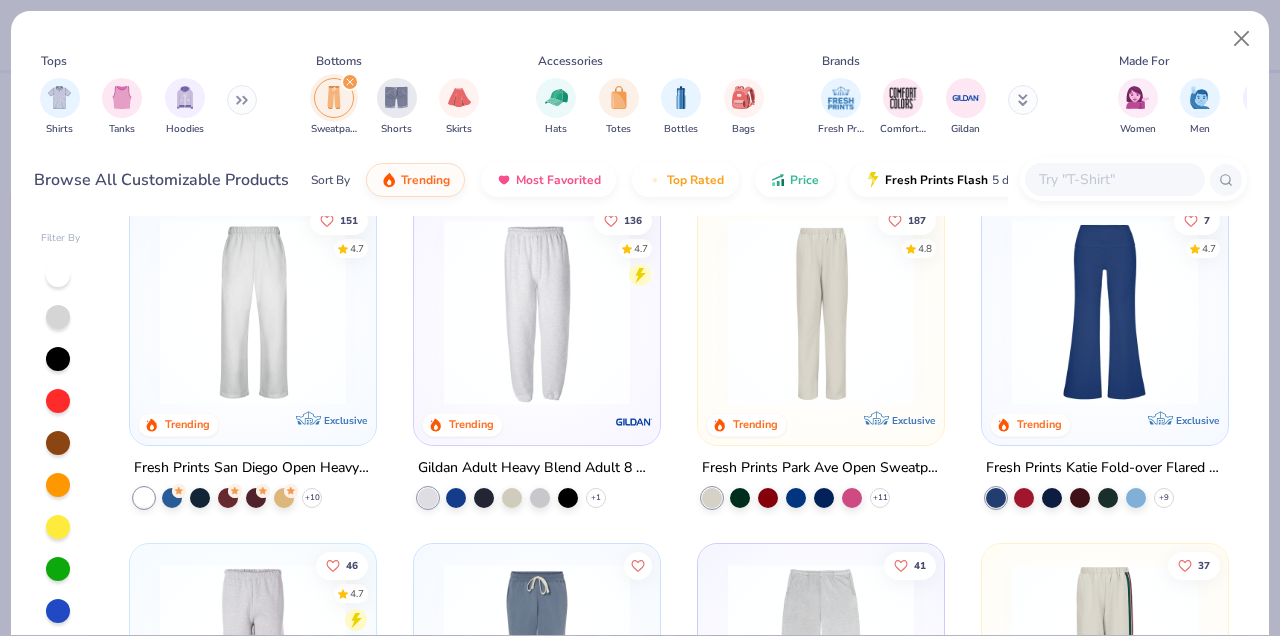 scroll, scrollTop: 16, scrollLeft: 0, axis: vertical 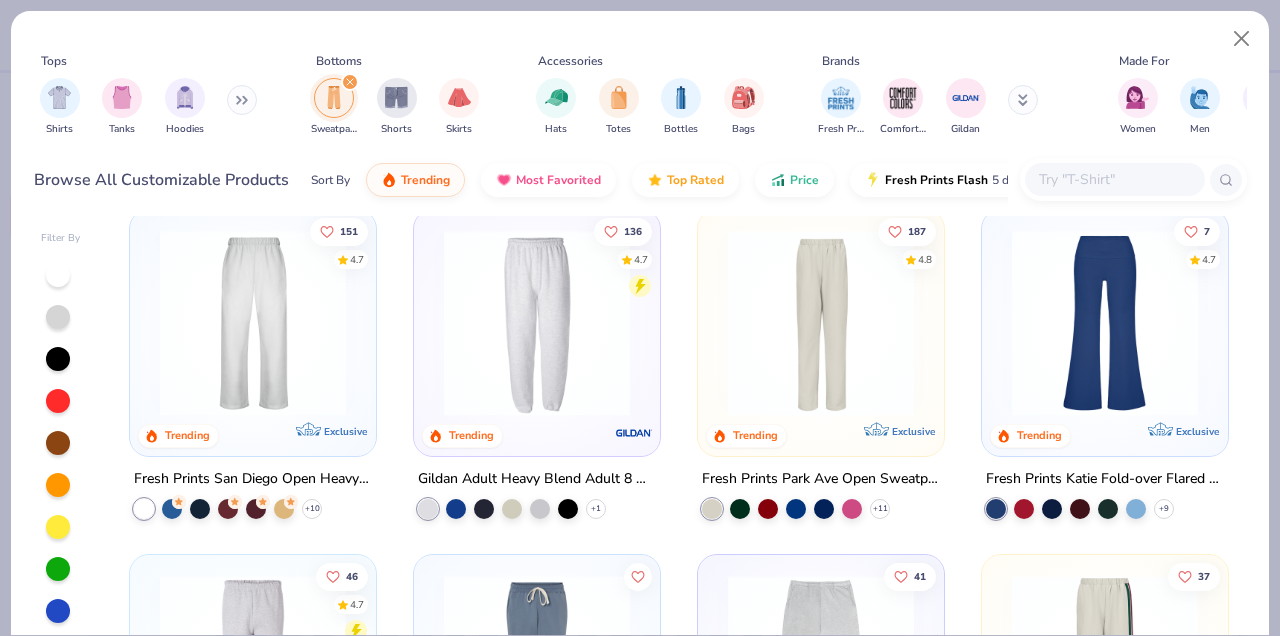 click 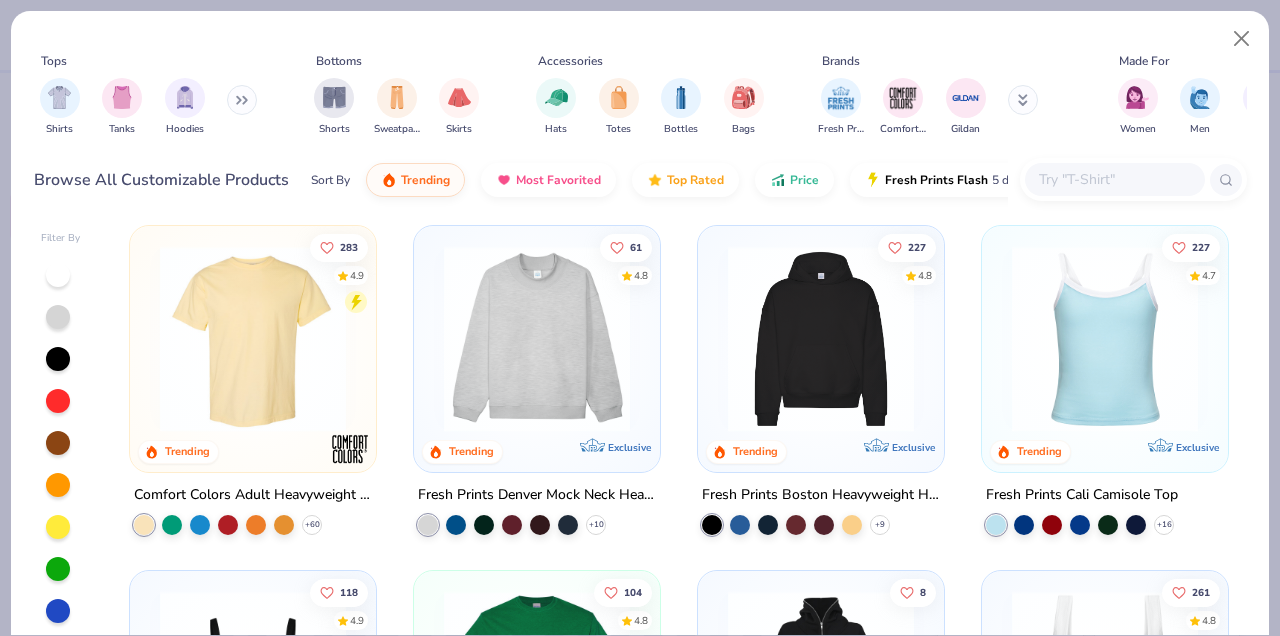 click at bounding box center (242, 100) 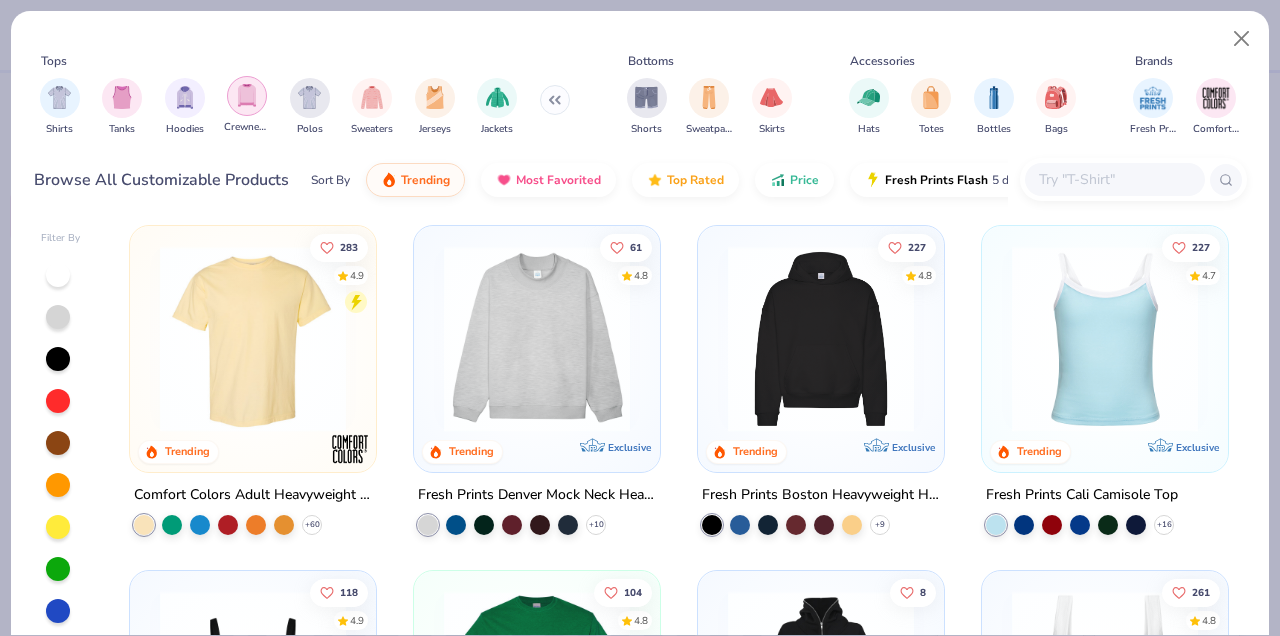 click at bounding box center [247, 95] 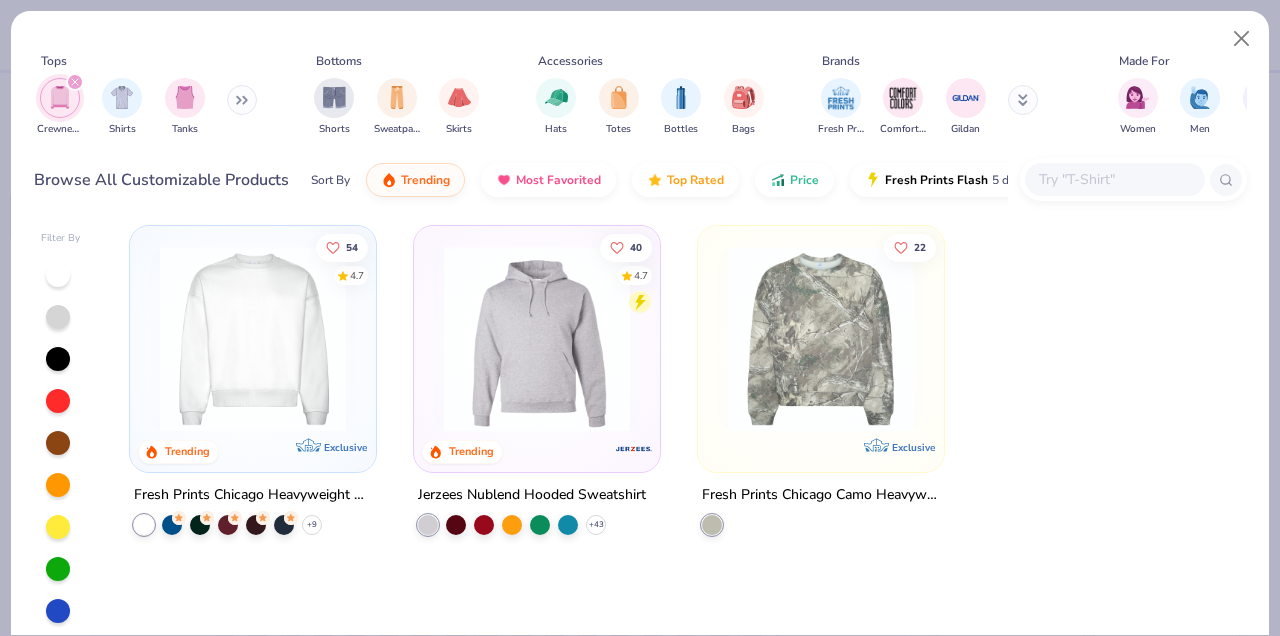 click at bounding box center [253, 339] 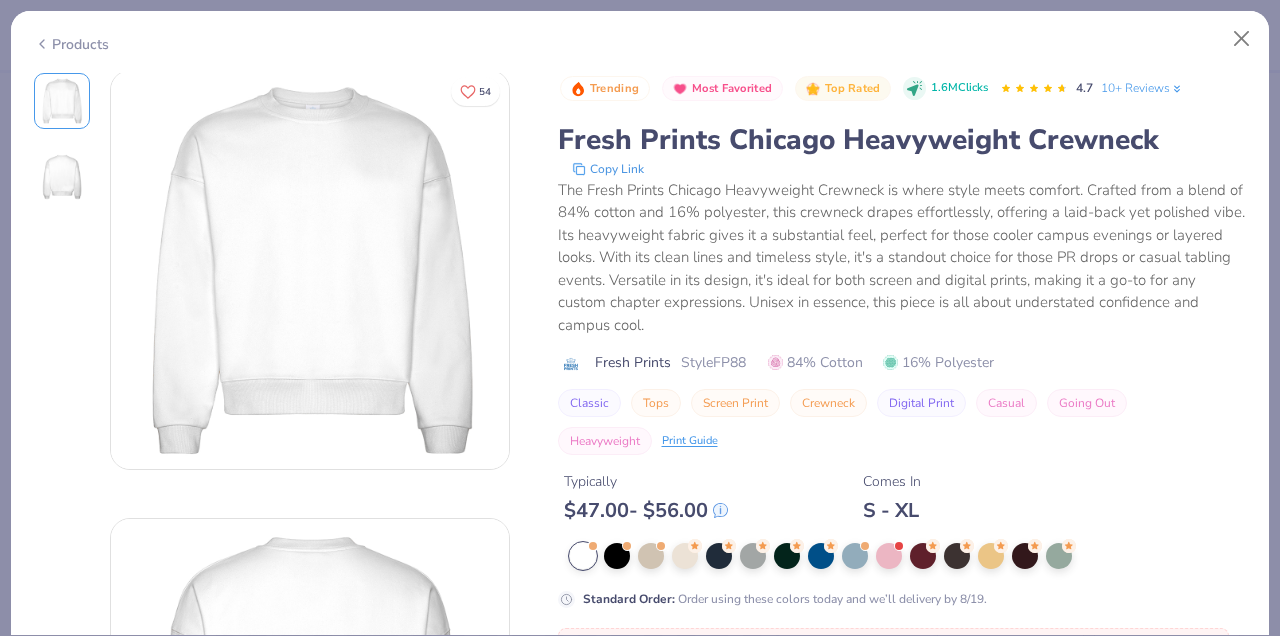 scroll, scrollTop: 0, scrollLeft: 0, axis: both 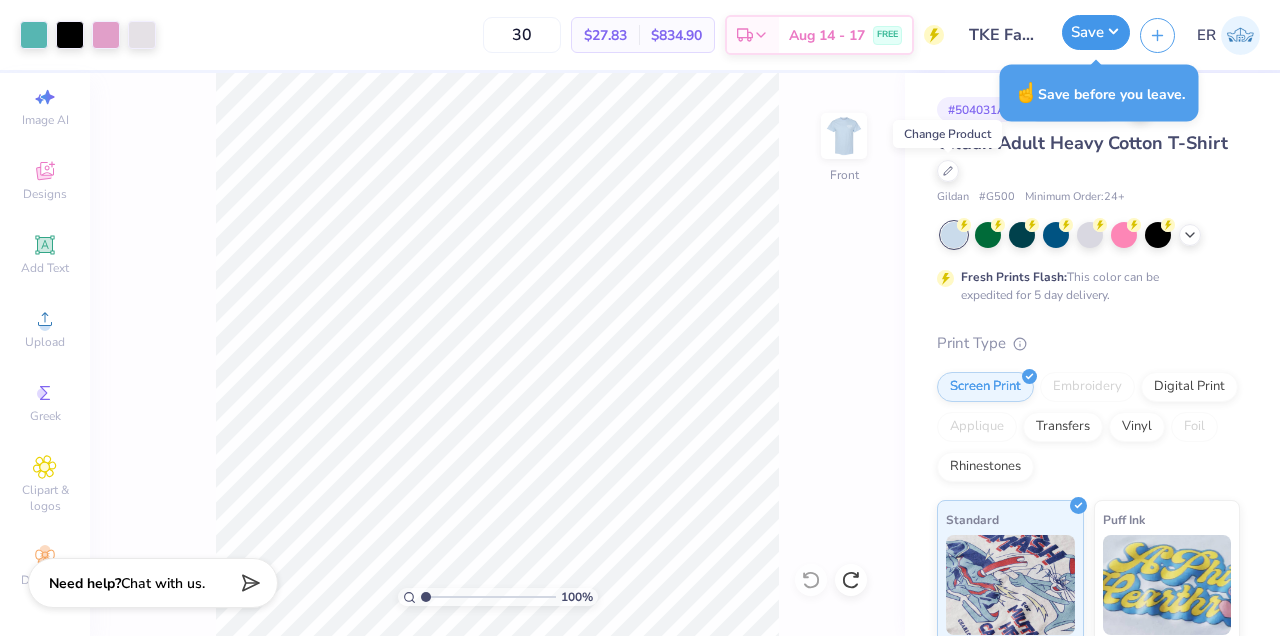 click on "Save" at bounding box center [1096, 32] 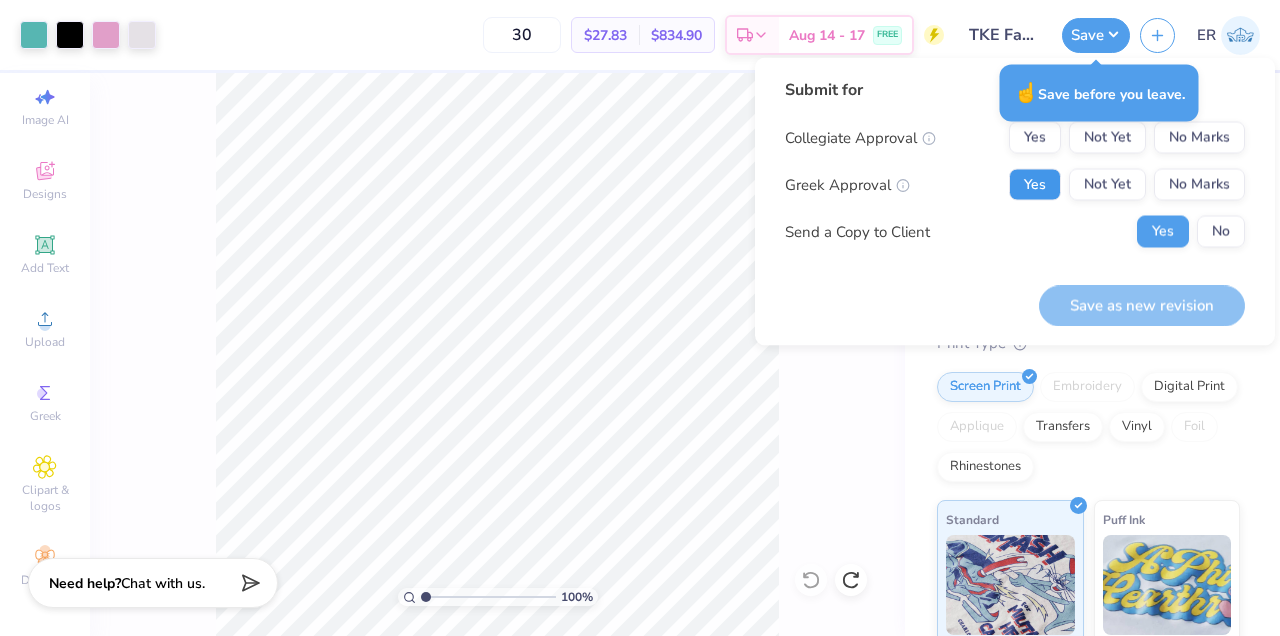 click on "Yes" at bounding box center [1035, 185] 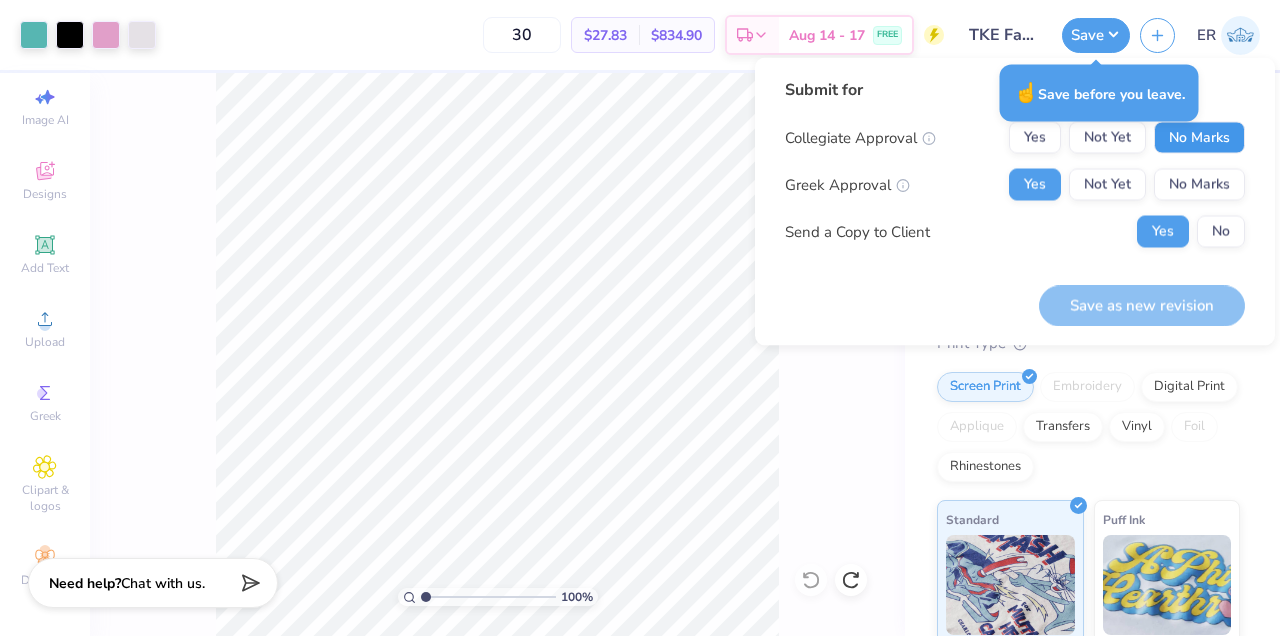 click on "No Marks" at bounding box center (1199, 138) 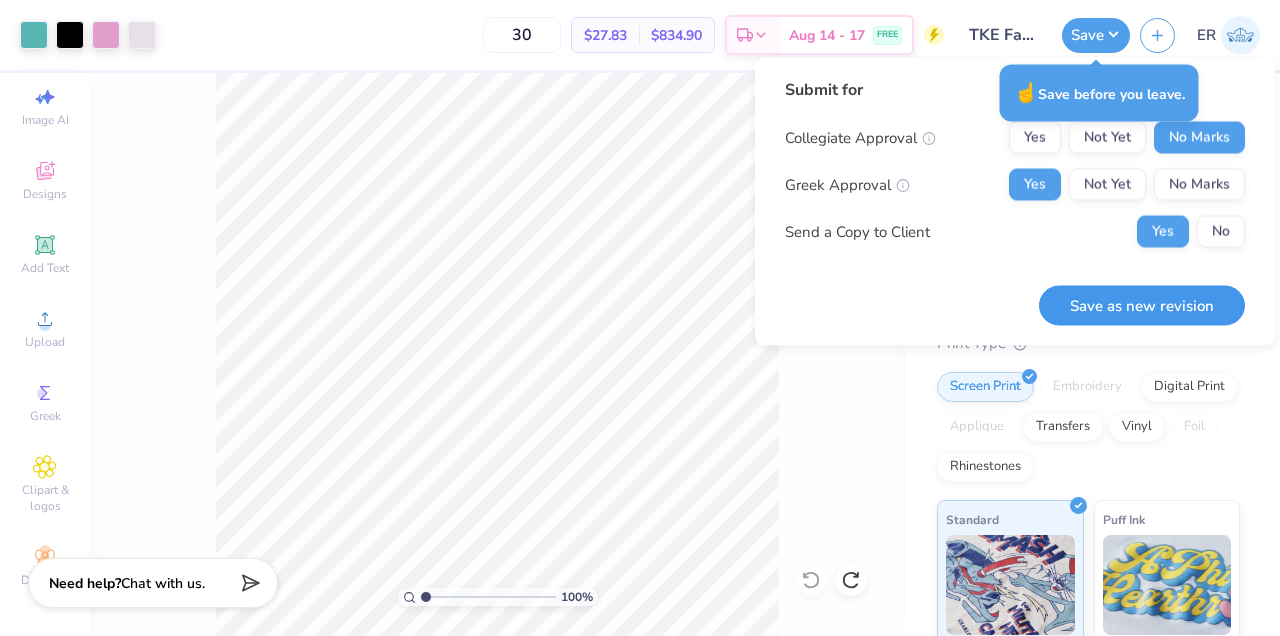 click on "Save as new revision" at bounding box center [1142, 305] 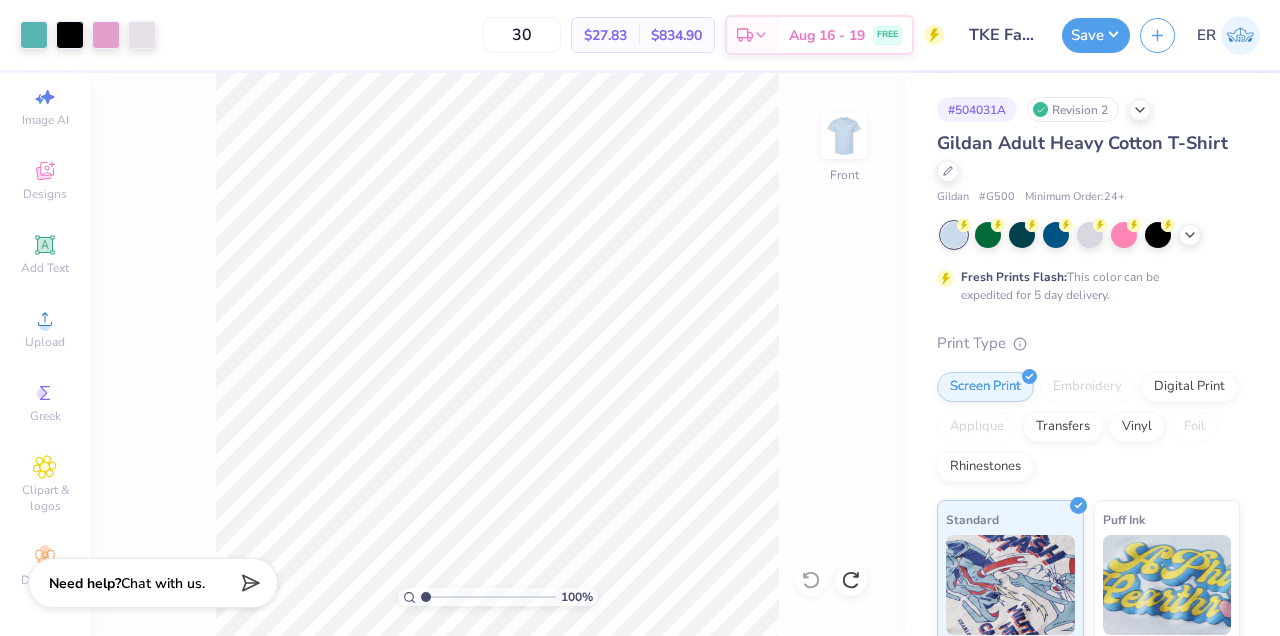 click at bounding box center [1240, 35] 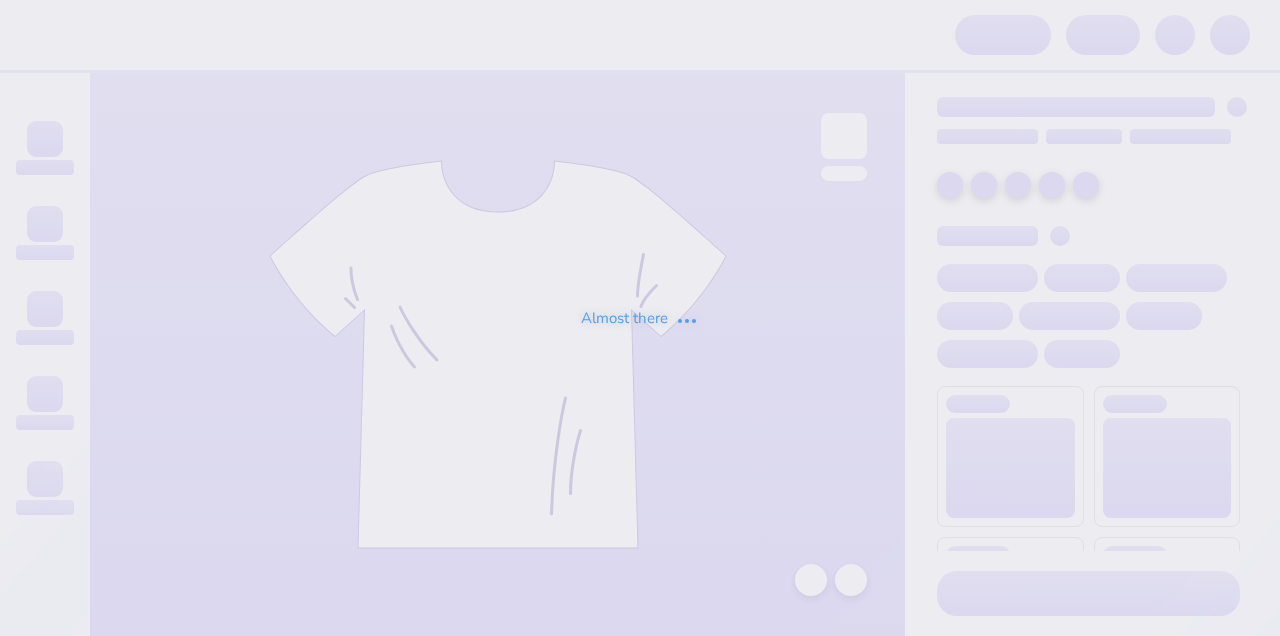scroll, scrollTop: 0, scrollLeft: 0, axis: both 